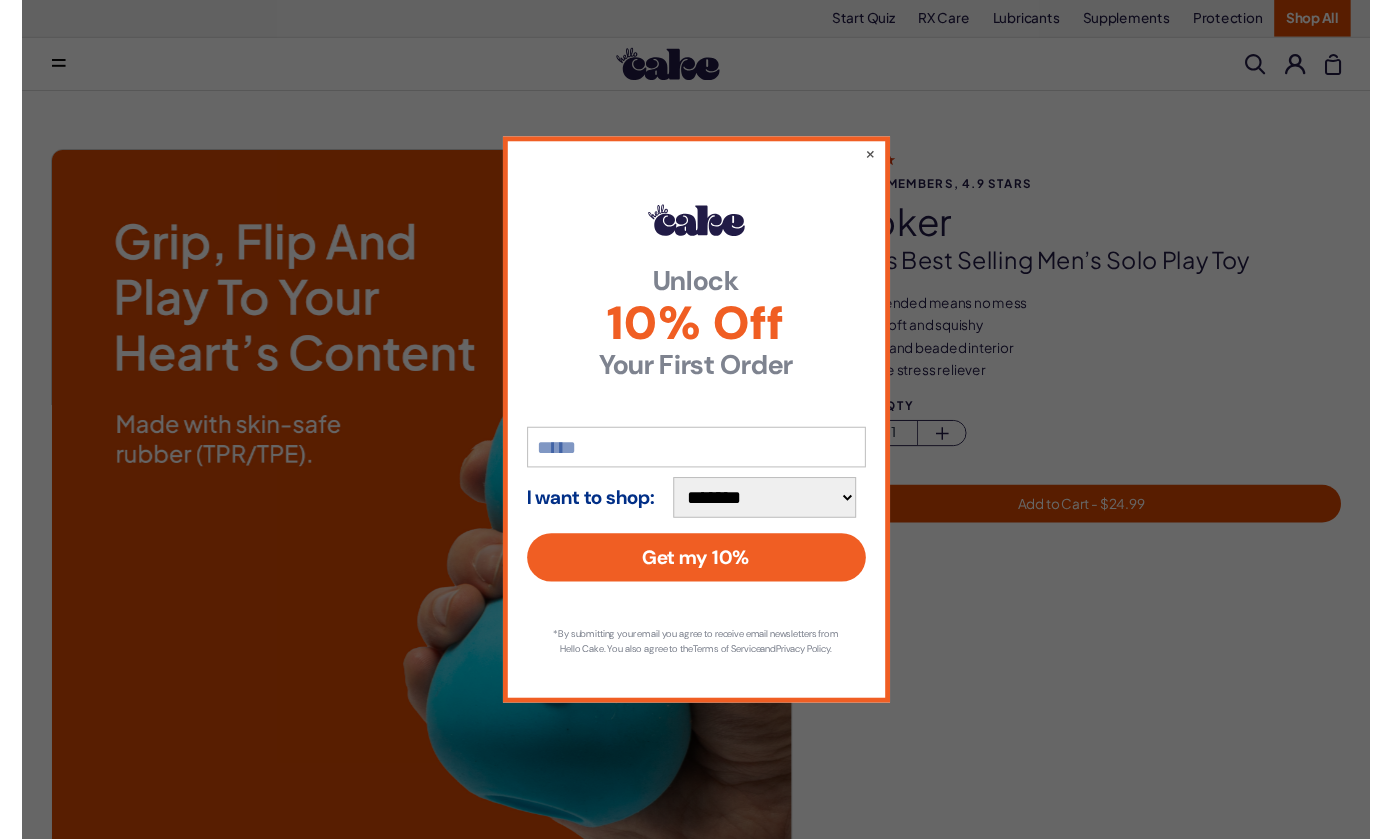 scroll, scrollTop: 0, scrollLeft: 0, axis: both 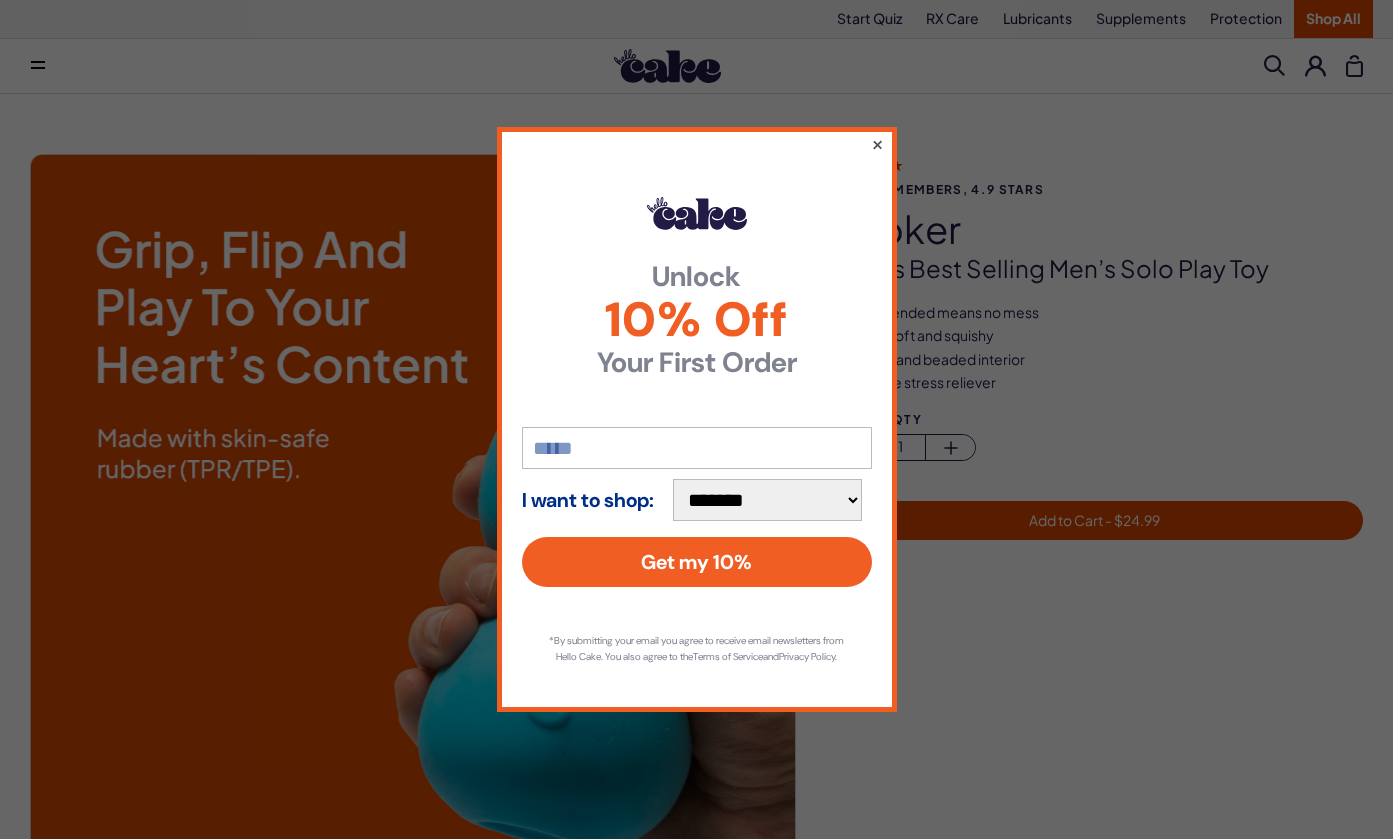 click on "×" at bounding box center [876, 144] 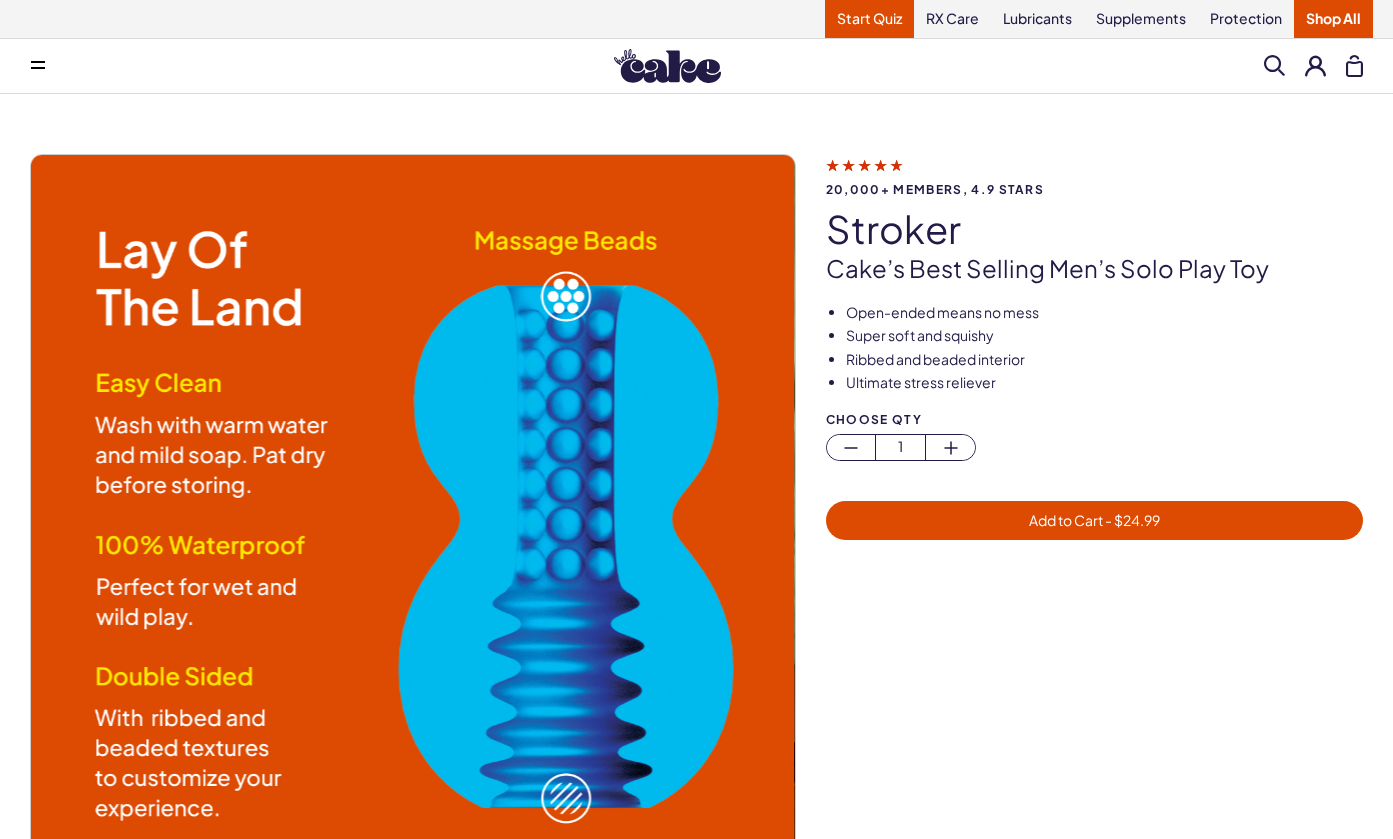 click on "Start Quiz" at bounding box center [869, 19] 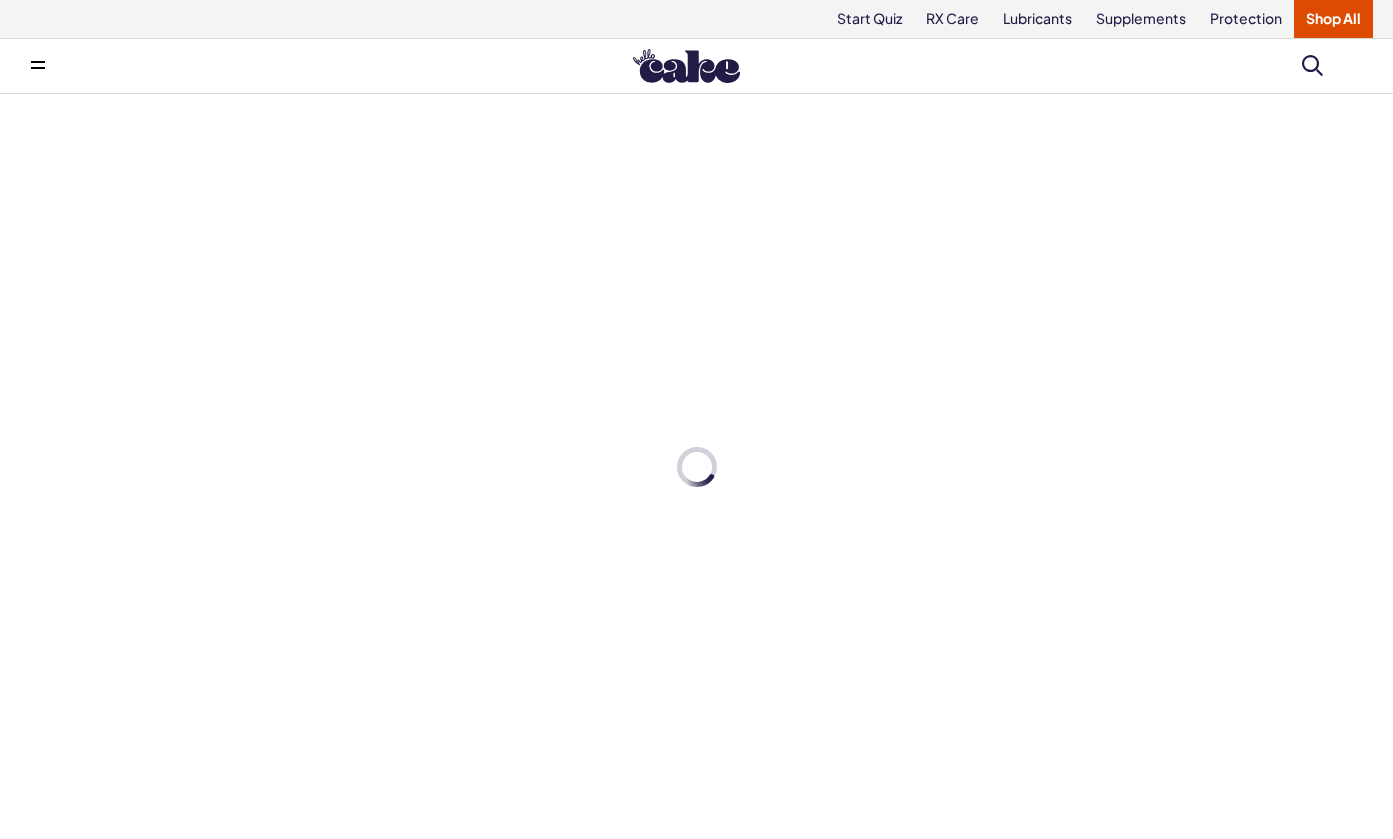 scroll, scrollTop: 0, scrollLeft: 0, axis: both 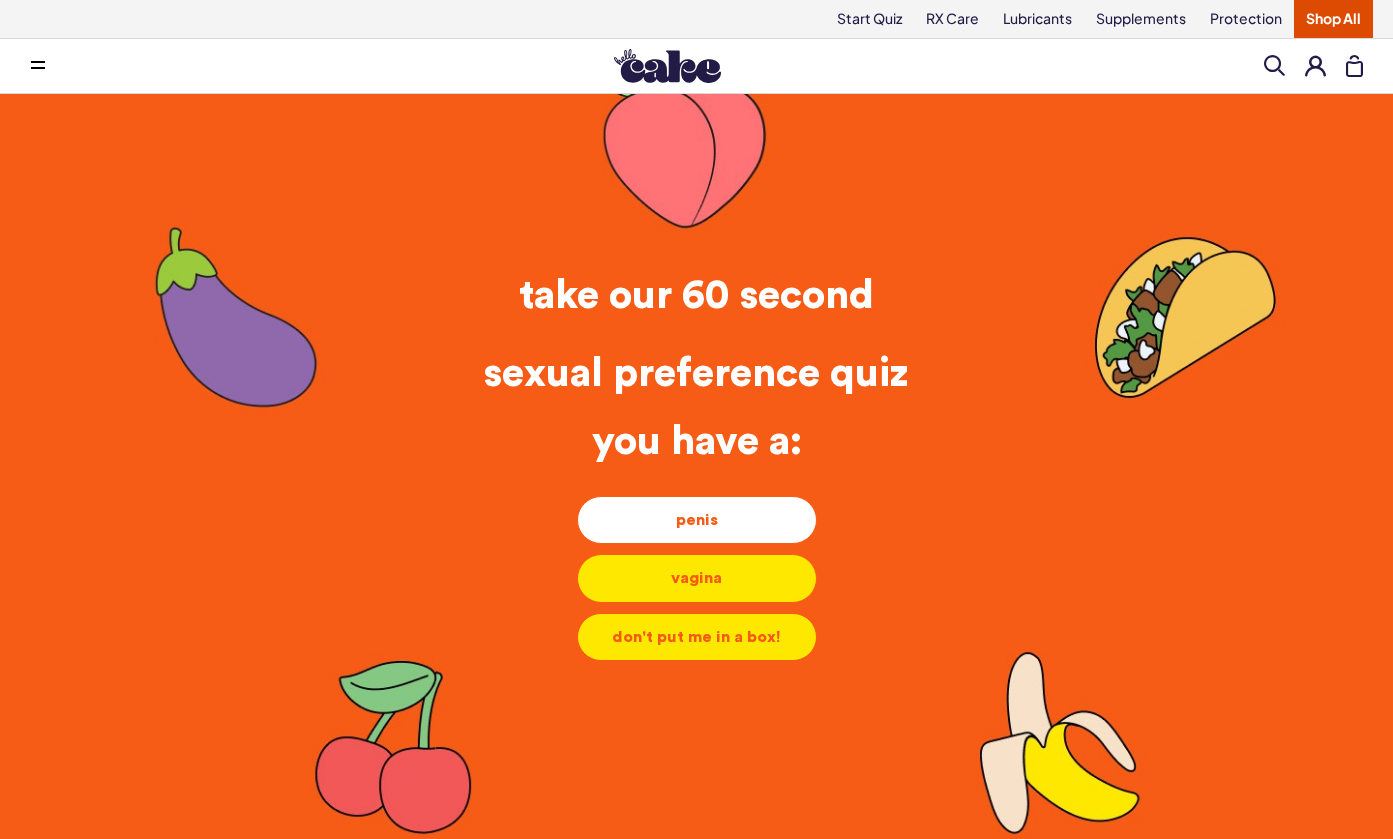 click on "penis penis penis" at bounding box center (697, 520) 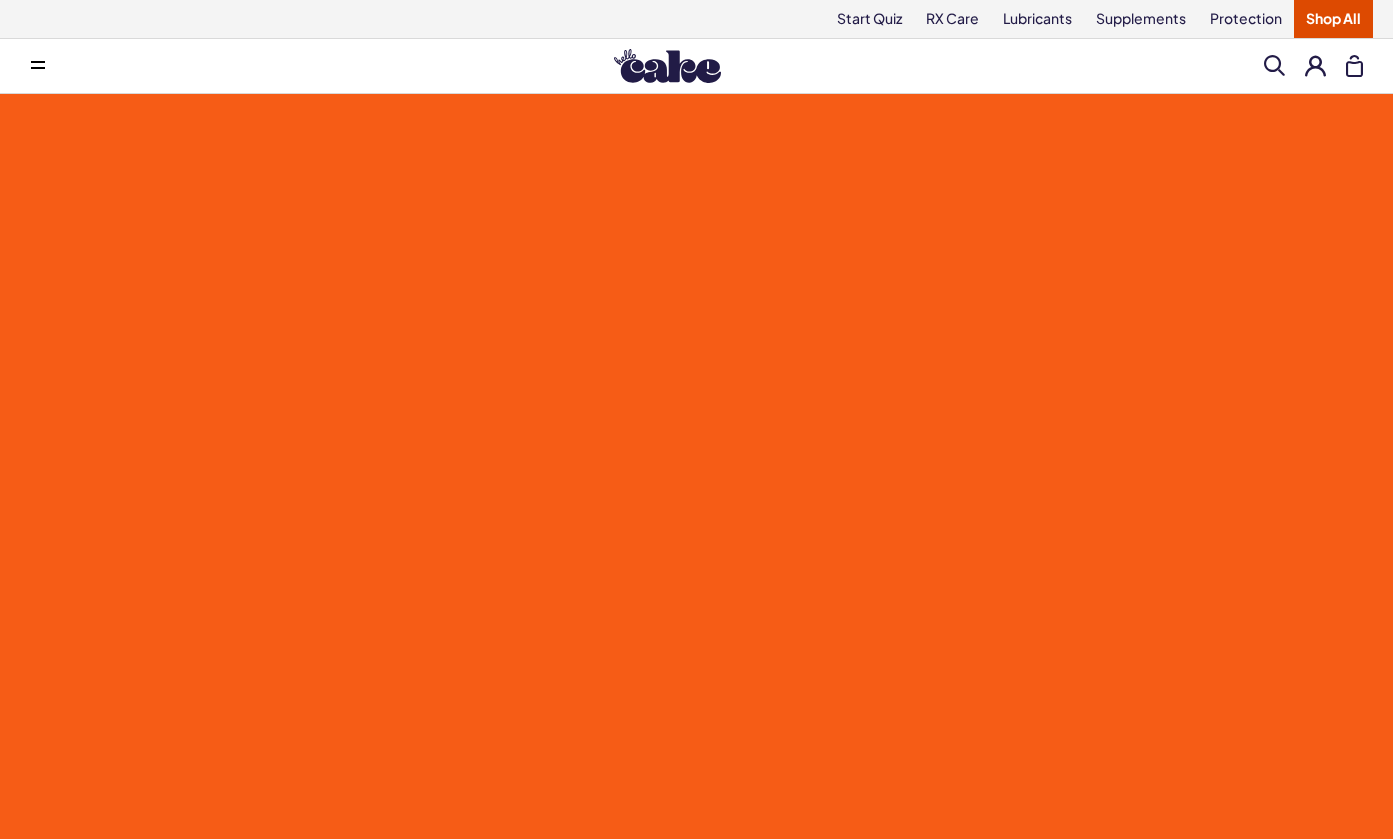 scroll, scrollTop: 9, scrollLeft: 0, axis: vertical 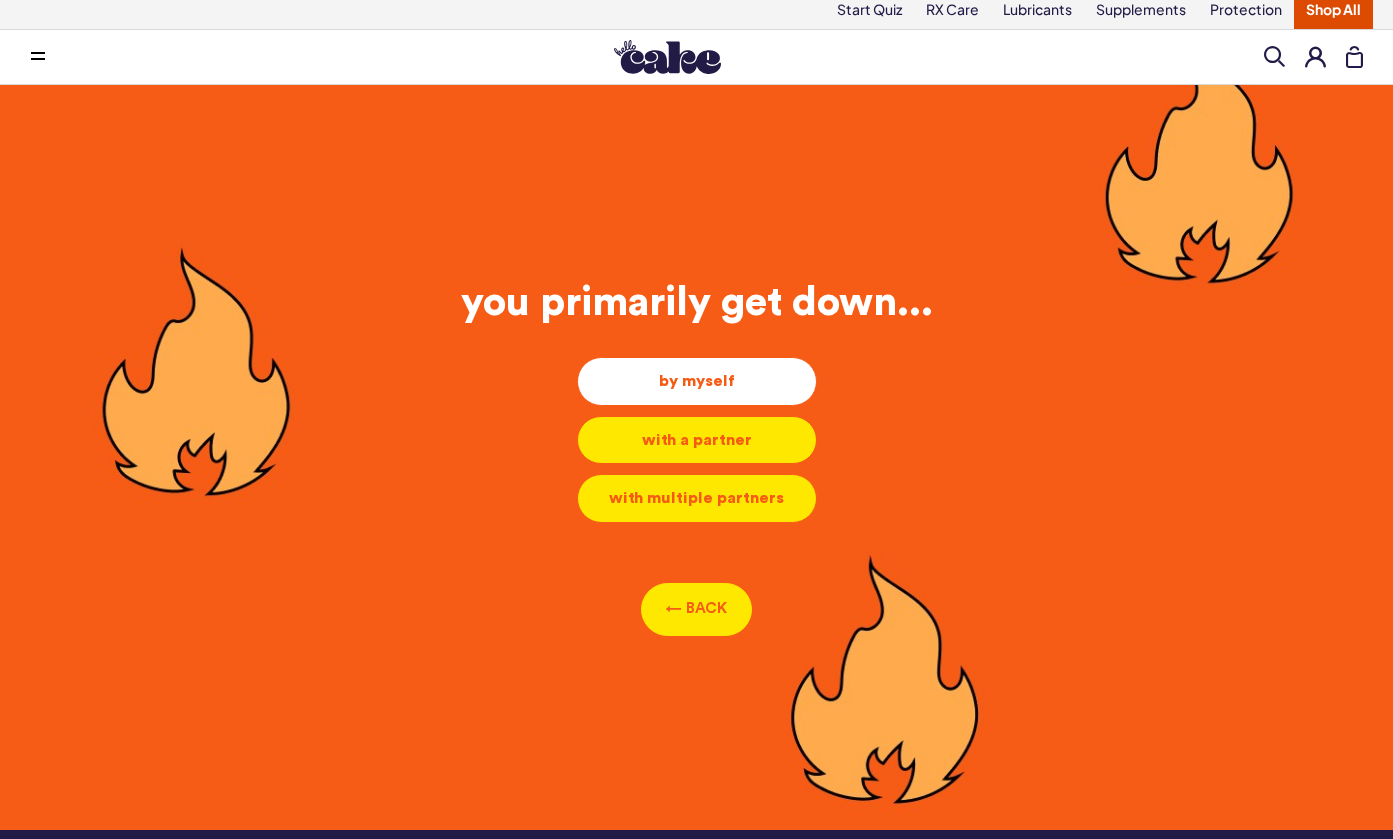 click on "by myself by myself by myself" at bounding box center (697, 381) 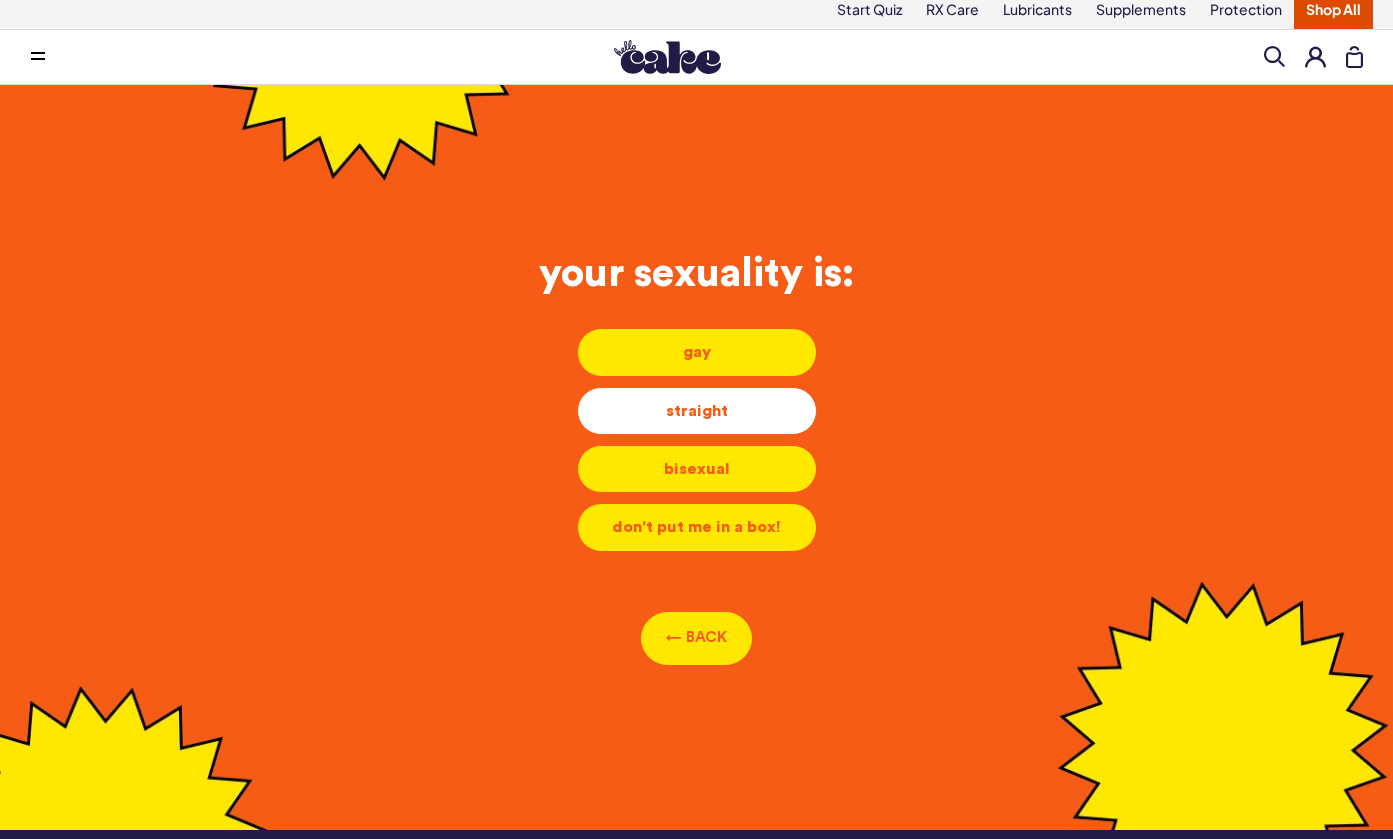 click on "straight" at bounding box center [697, 352] 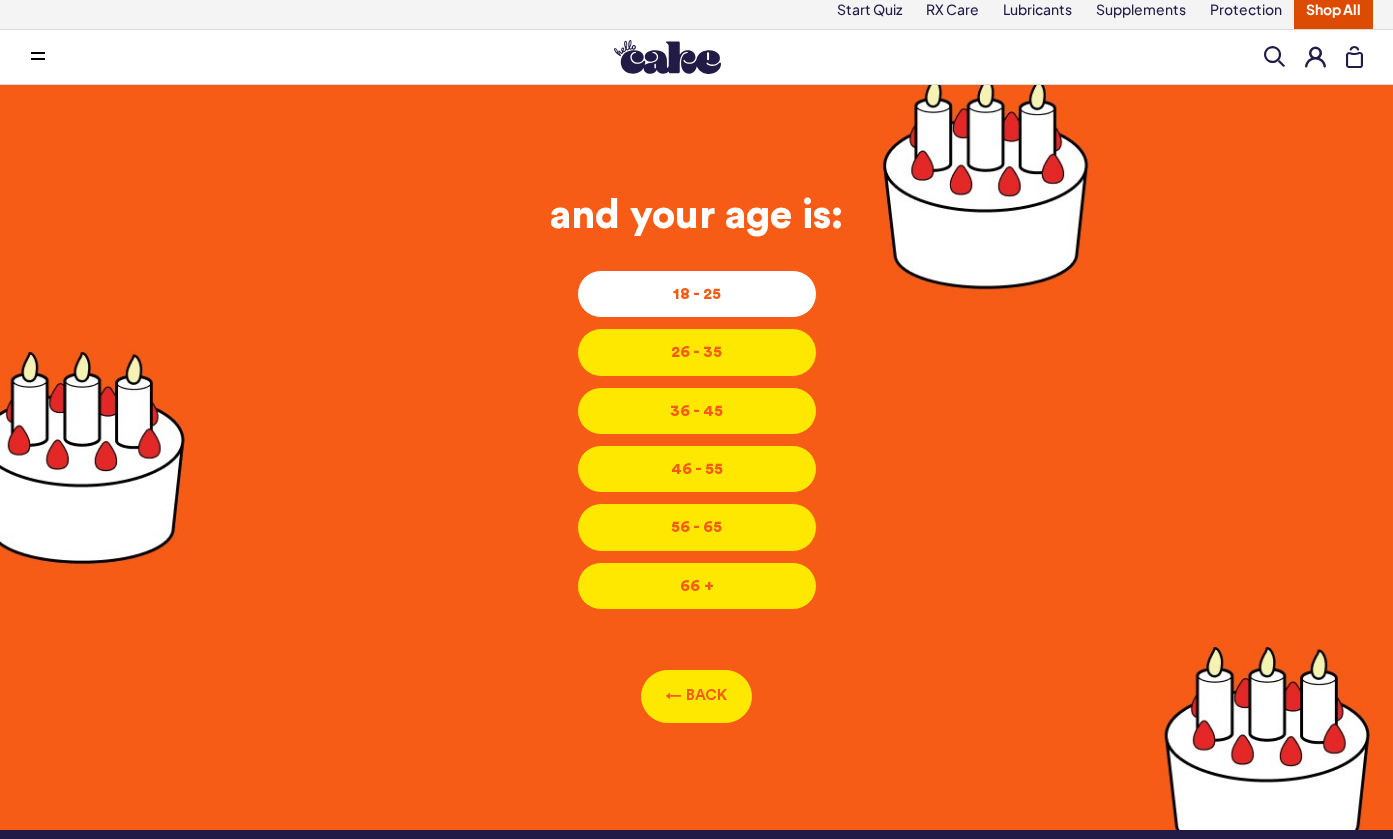 click on "18 - 25 18 - 25 18 - 25" at bounding box center [697, 294] 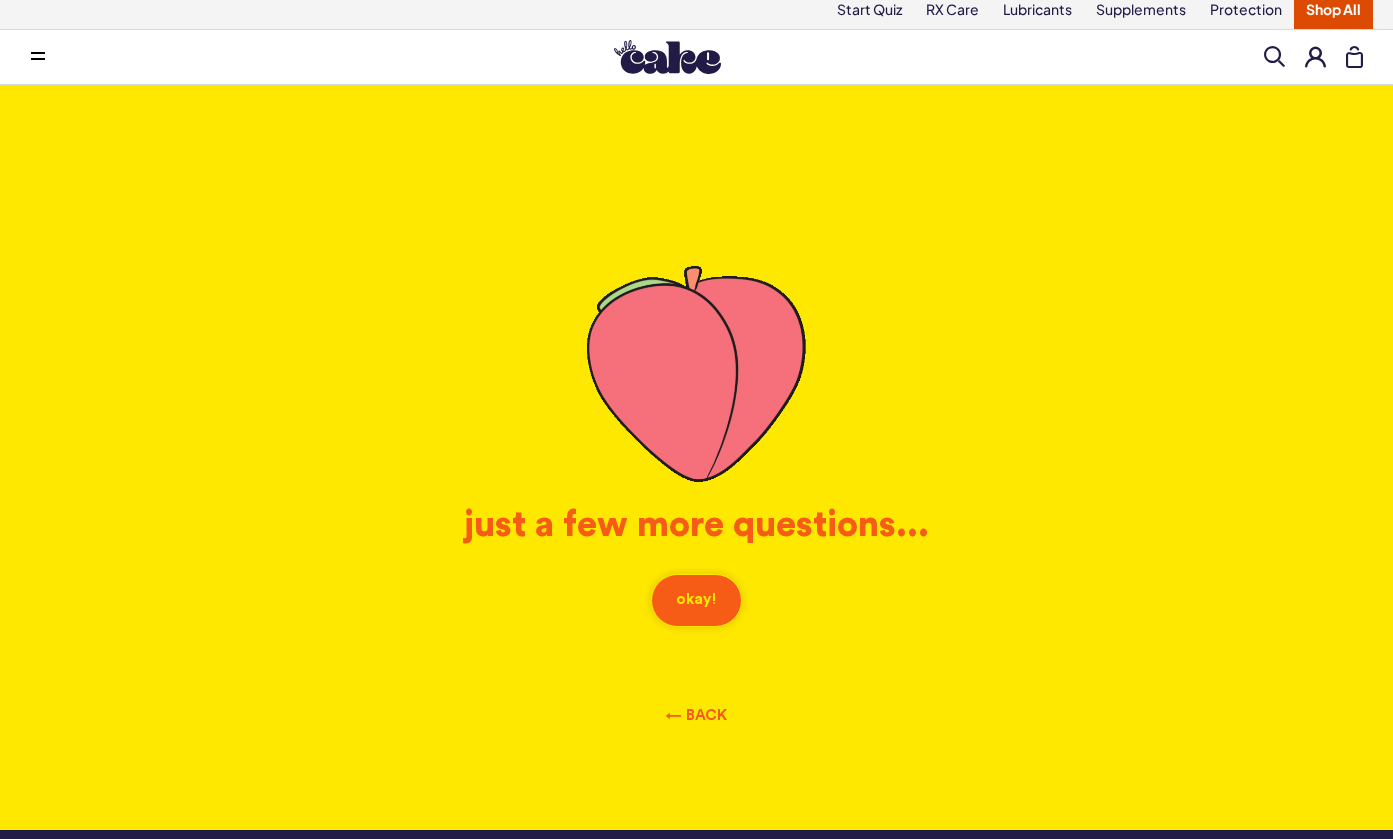 click on "okay!" at bounding box center [696, 600] 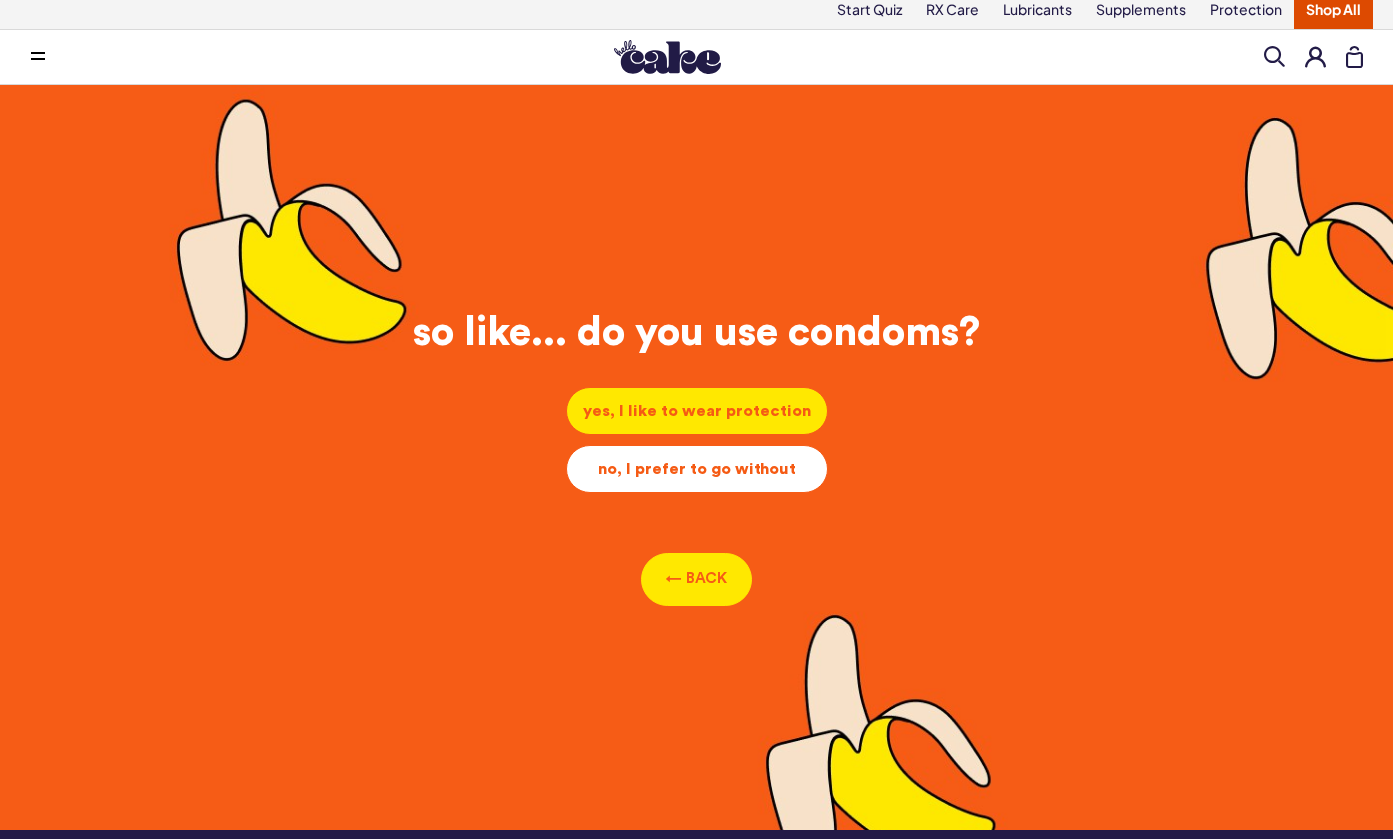 click on "no, I prefer to go without" at bounding box center [697, 411] 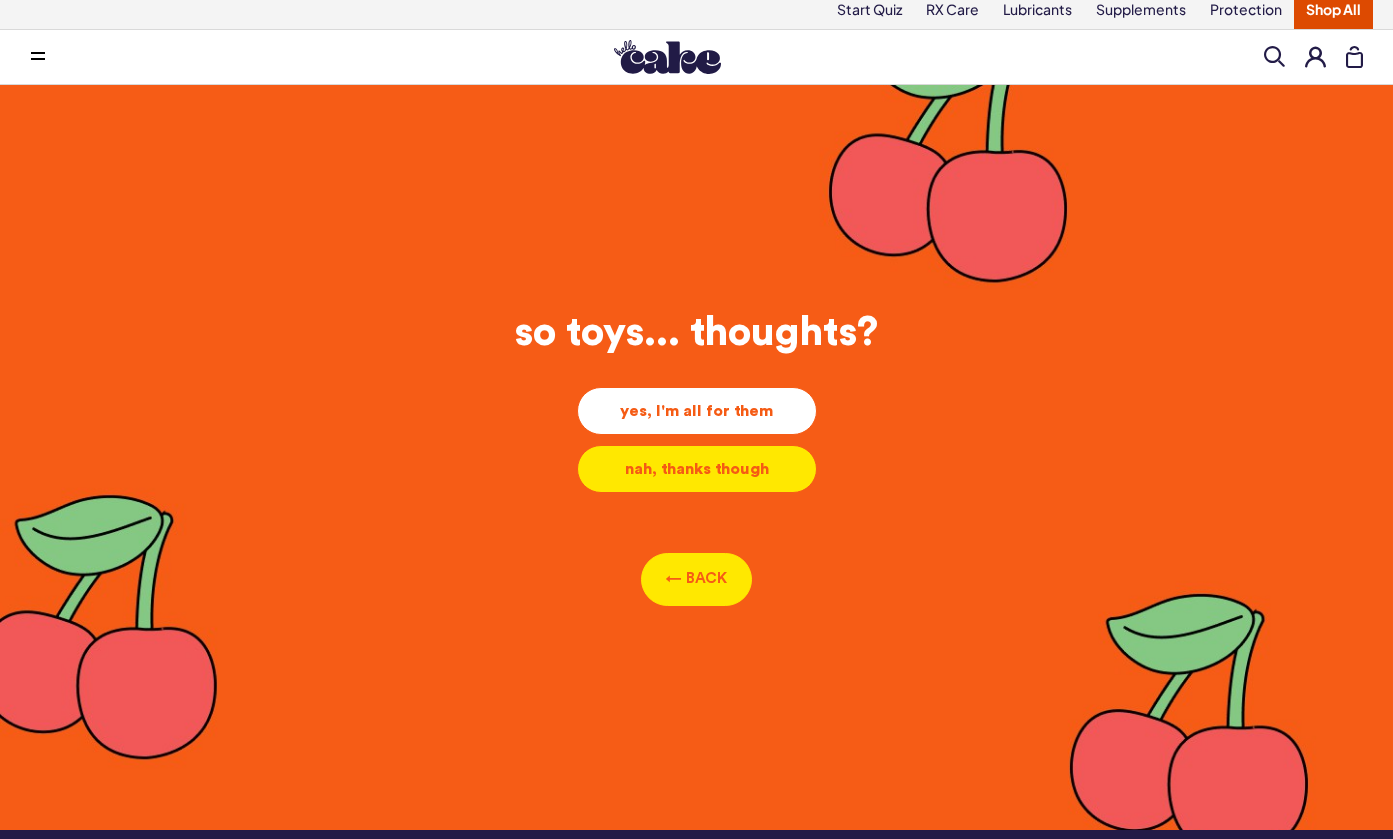 click on "yes, I'm all for them yes, I'm all for them yes, I'm all for them" at bounding box center (697, 411) 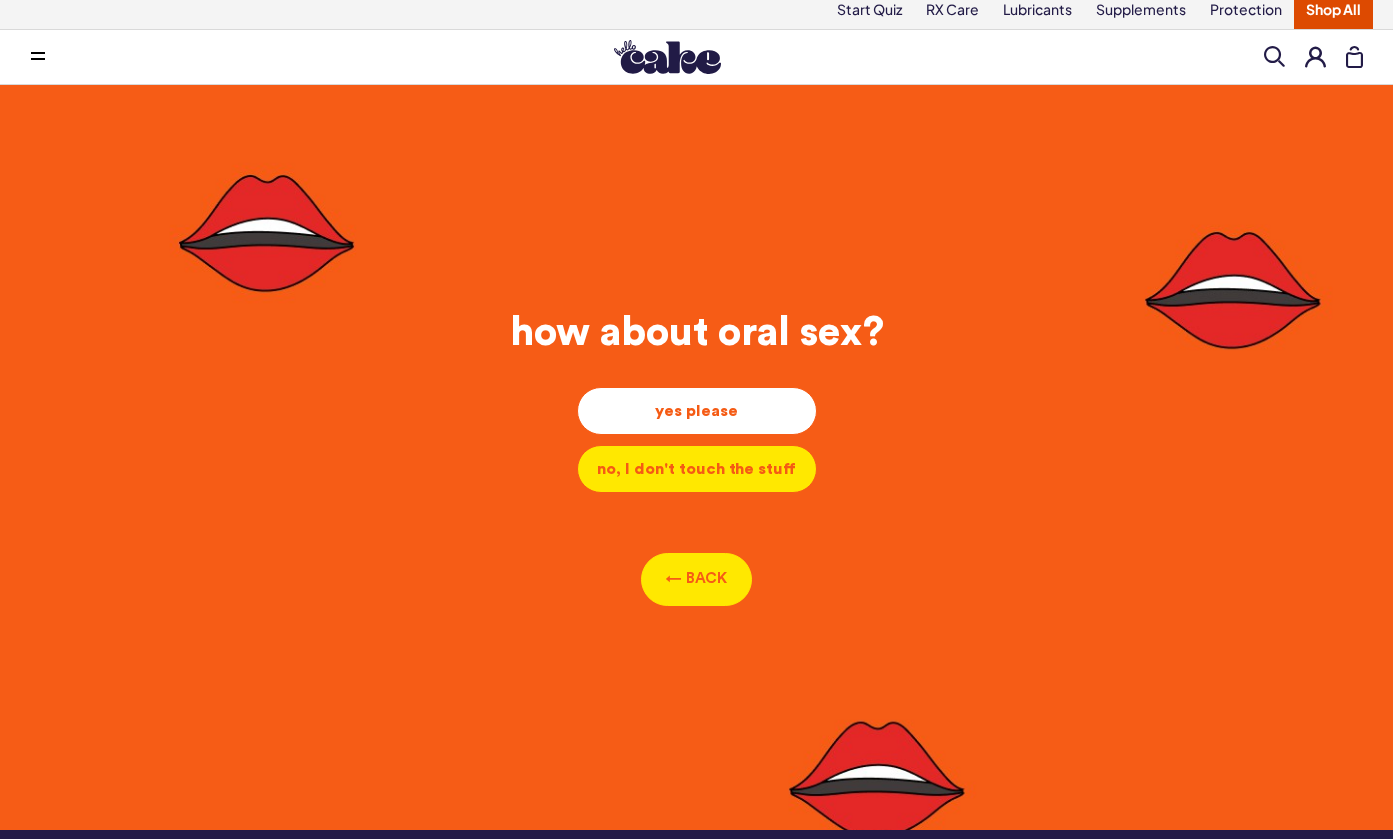 click on "yes please yes please yes please" at bounding box center (697, 411) 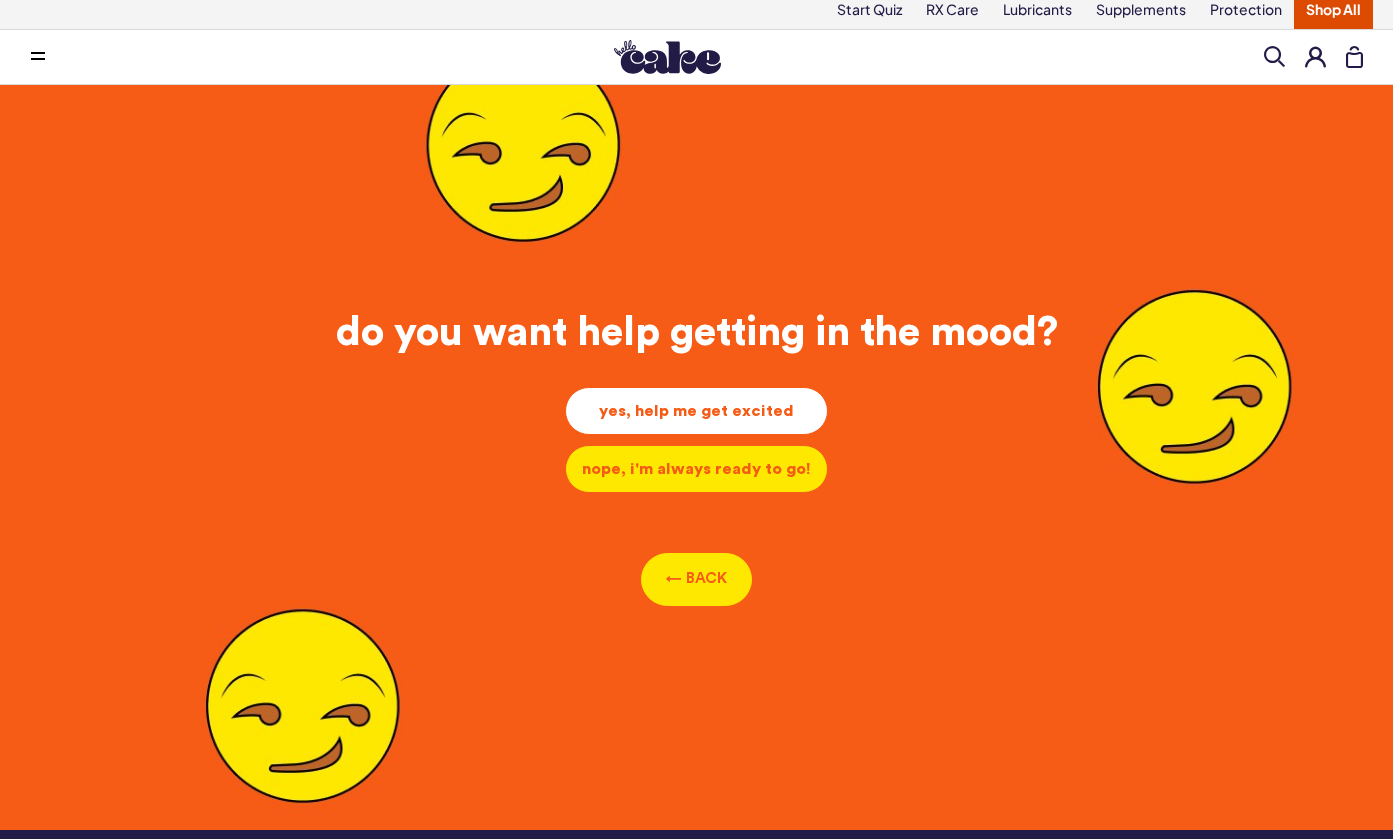 click on "yes, help me get excited yes, help me get excited yes, help me get excited" at bounding box center (696, 411) 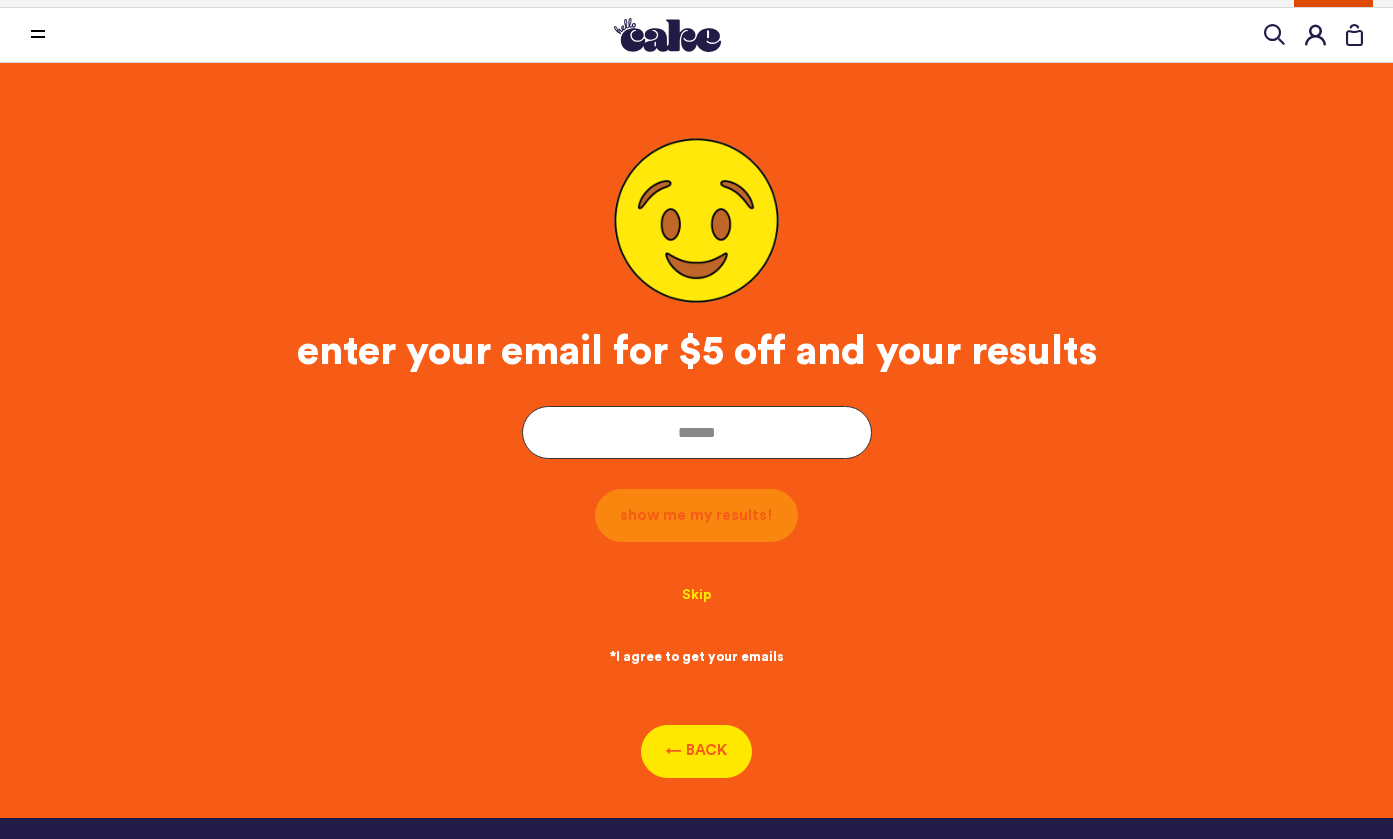 scroll, scrollTop: 102, scrollLeft: 0, axis: vertical 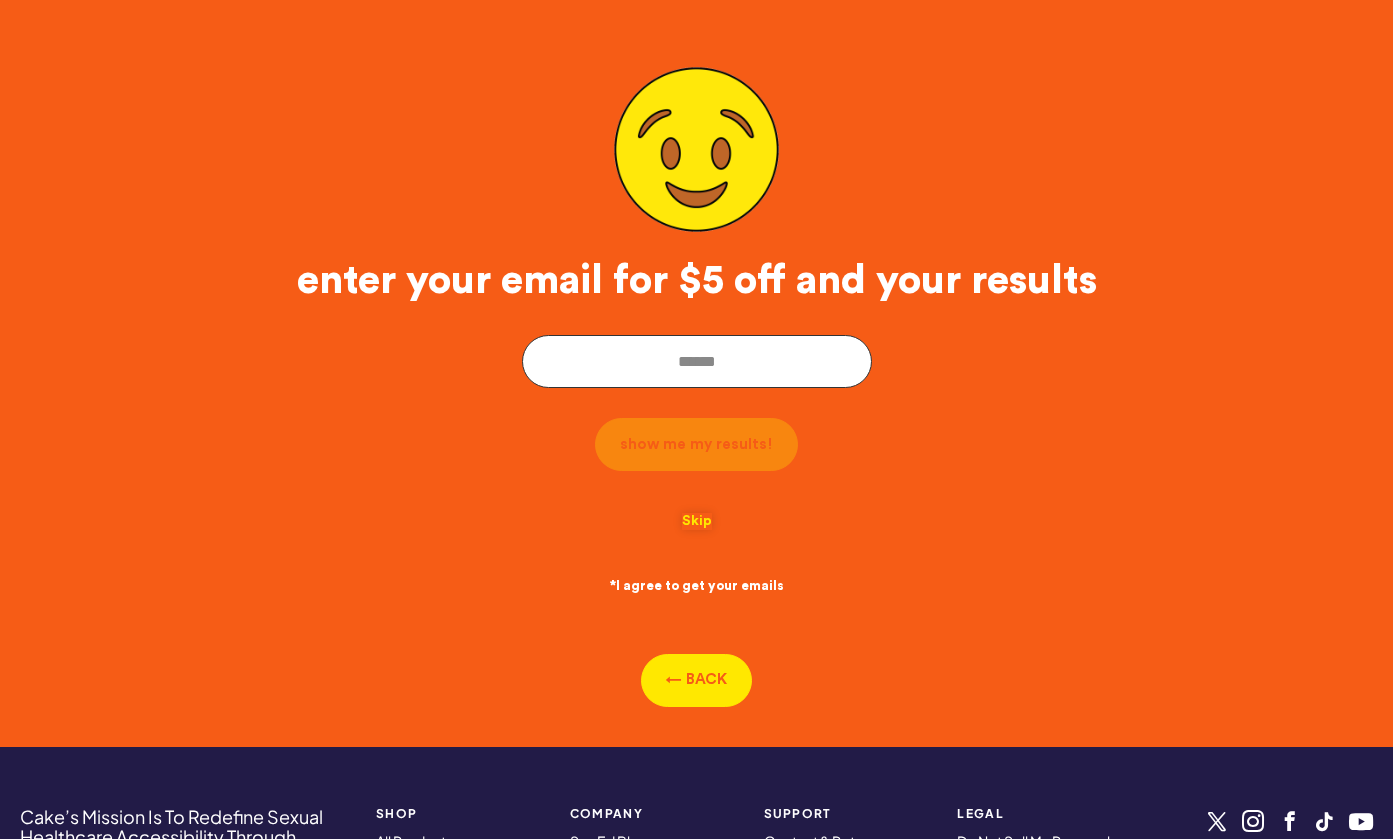 click on "Skip" at bounding box center [697, 521] 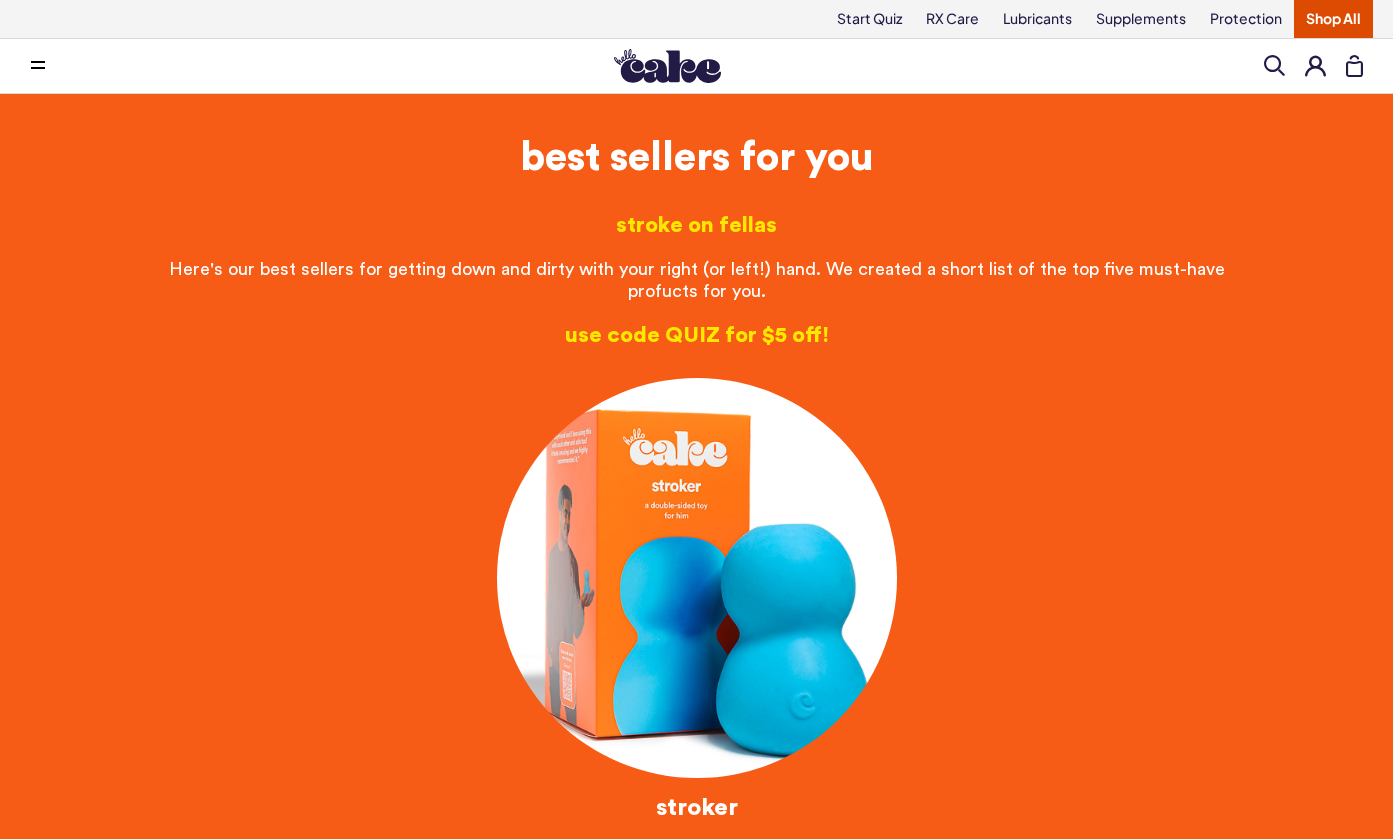 scroll, scrollTop: 0, scrollLeft: 0, axis: both 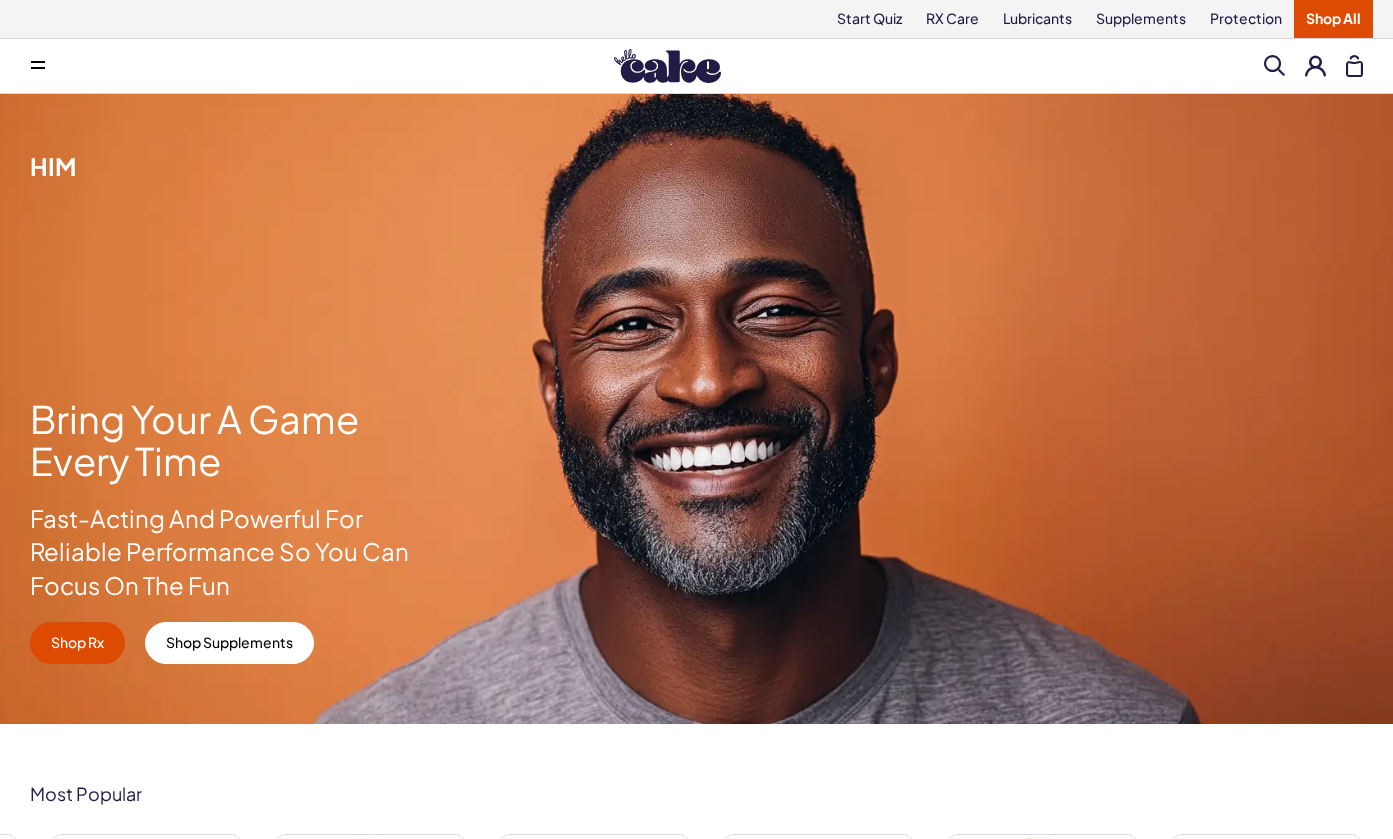 click at bounding box center (38, 66) 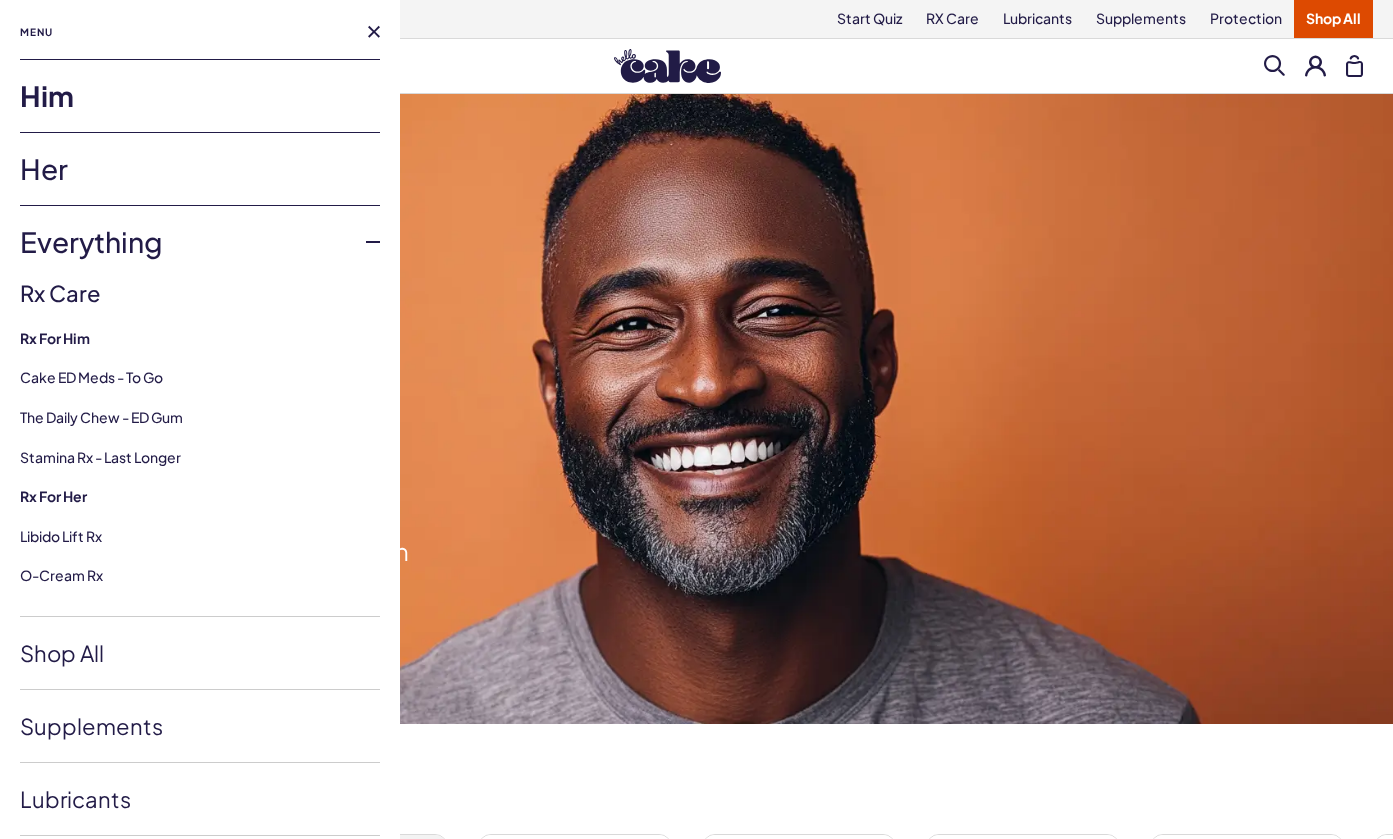 click on "Everything" at bounding box center [200, 242] 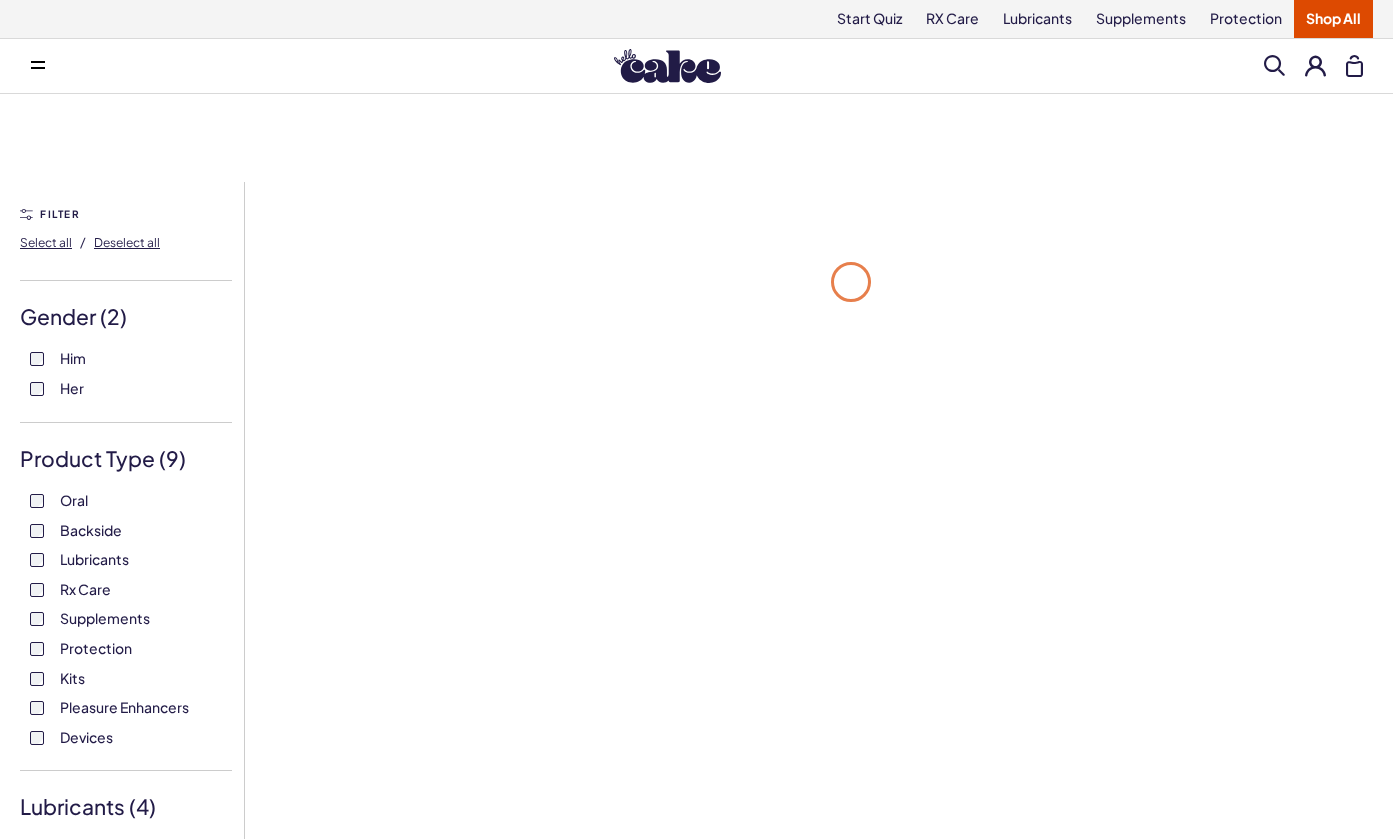 scroll, scrollTop: 29, scrollLeft: 0, axis: vertical 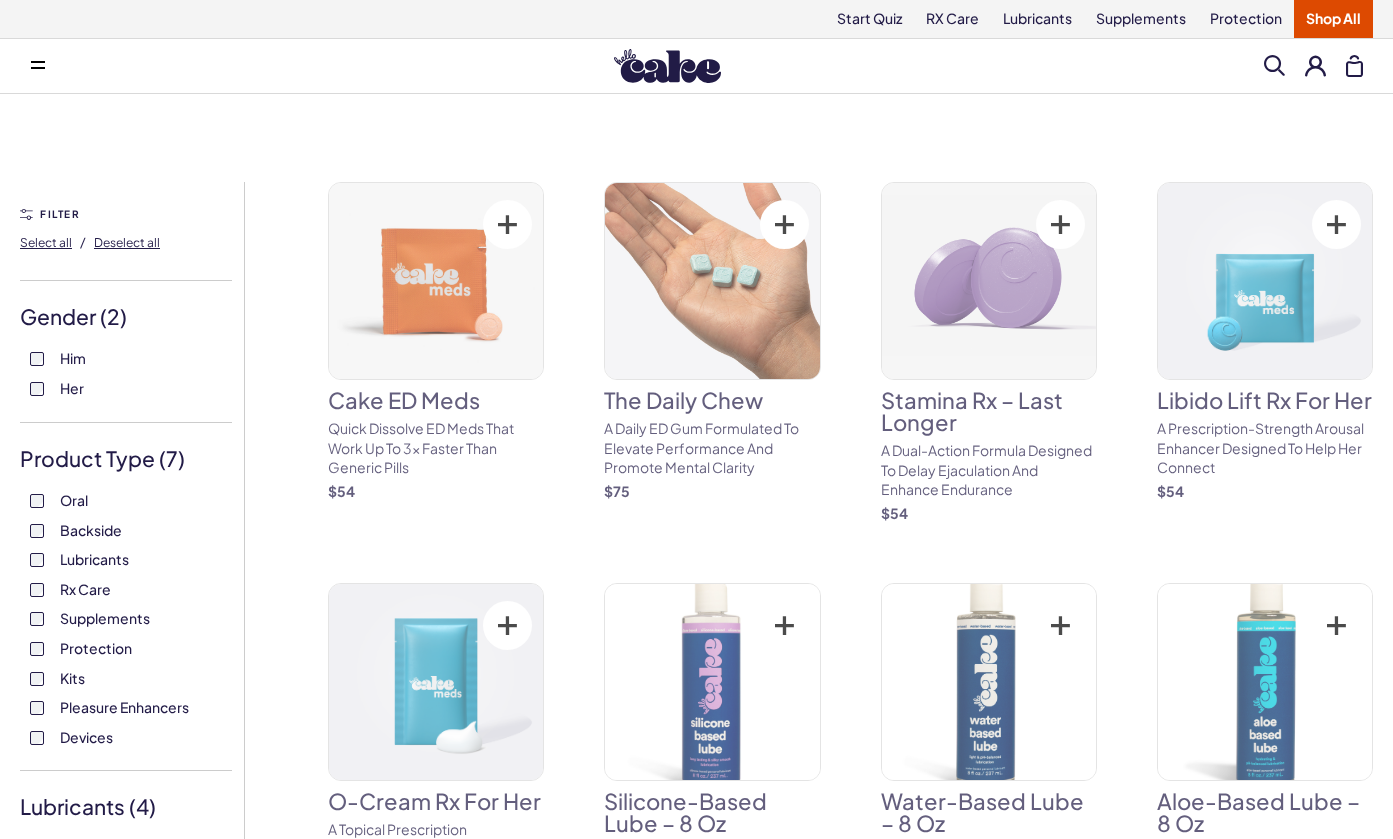 click on "Oral Backside Lubricants Rx Care Supplements Protection Kits Pleasure Enhancers Devices" at bounding box center (126, 373) 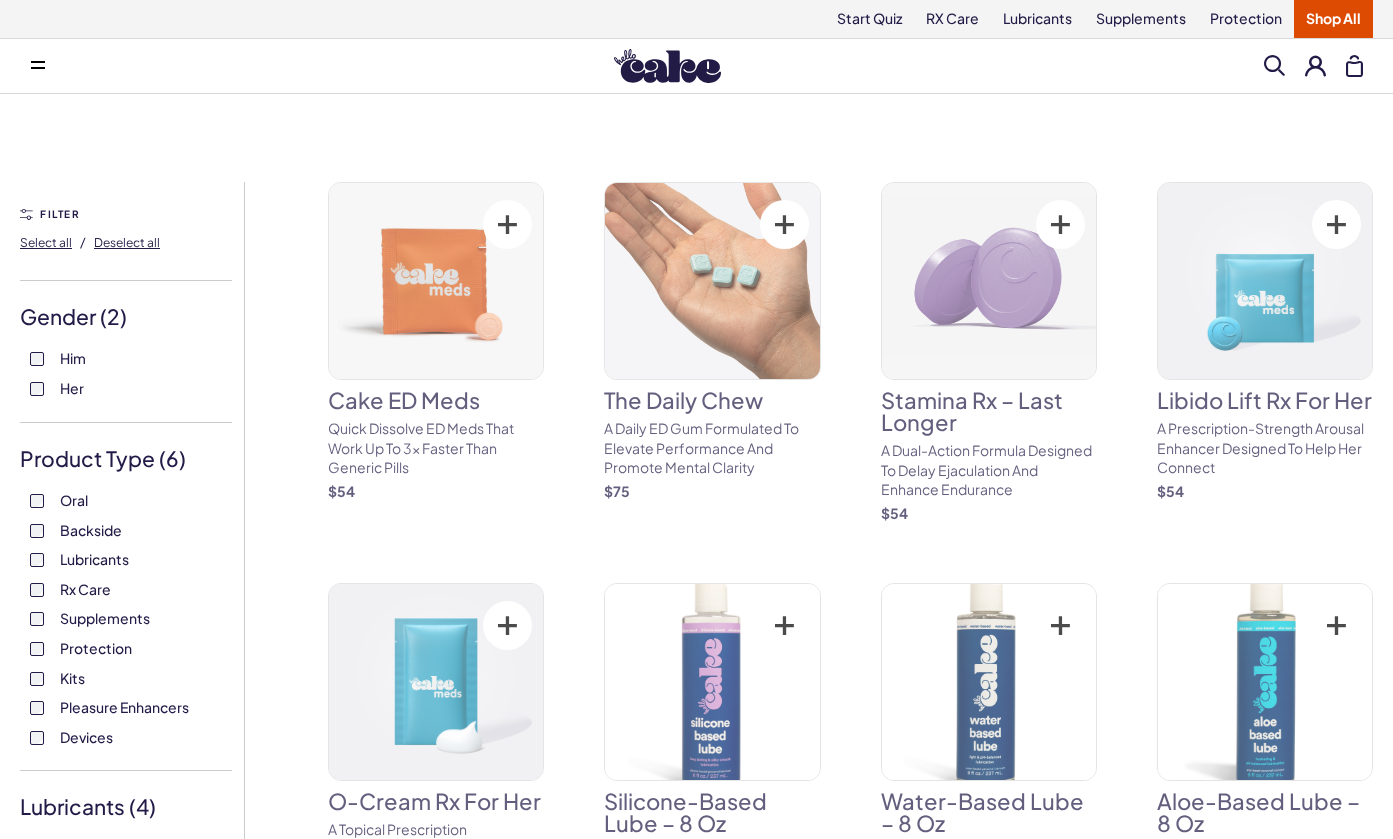 scroll, scrollTop: 29, scrollLeft: 0, axis: vertical 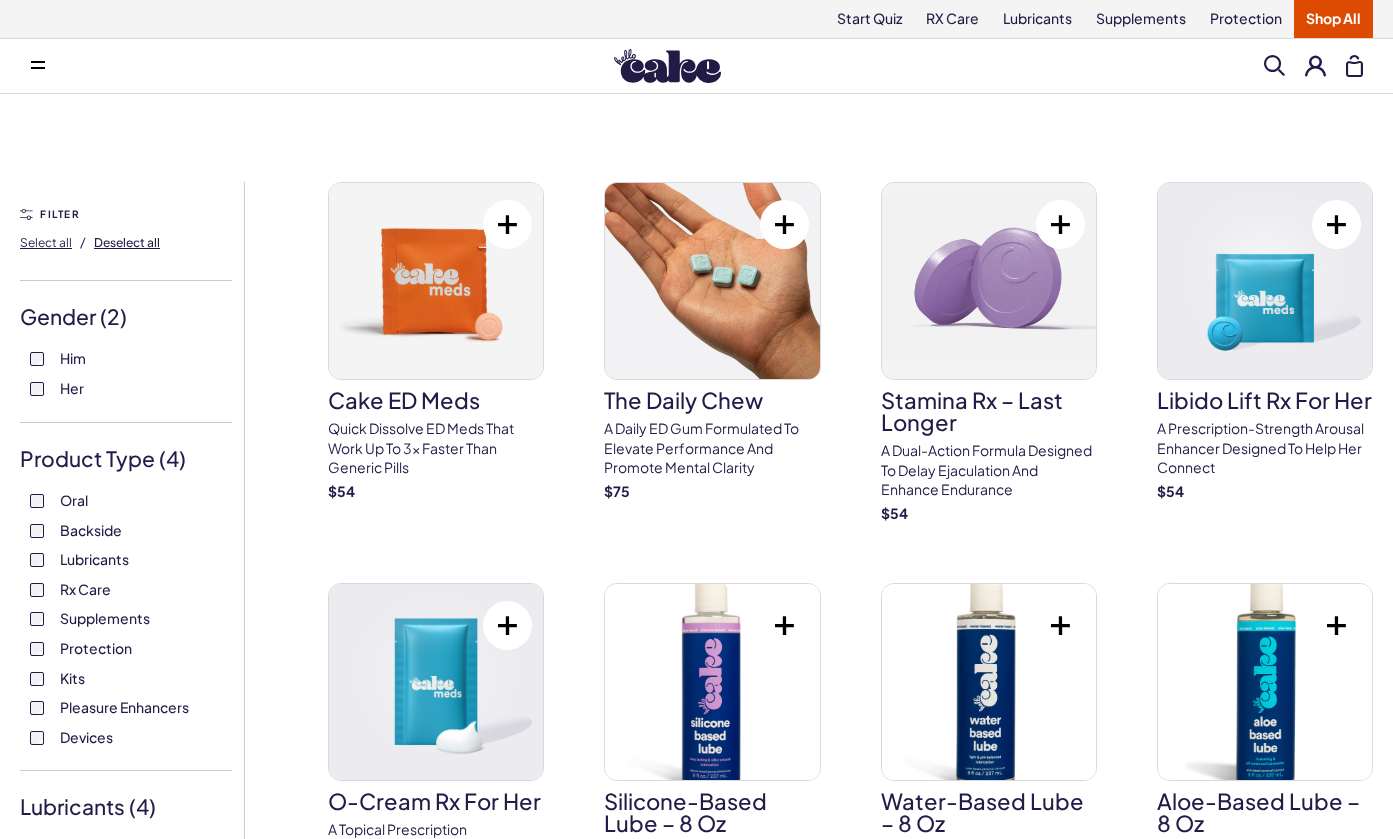 click on "Deselect all" at bounding box center [127, 242] 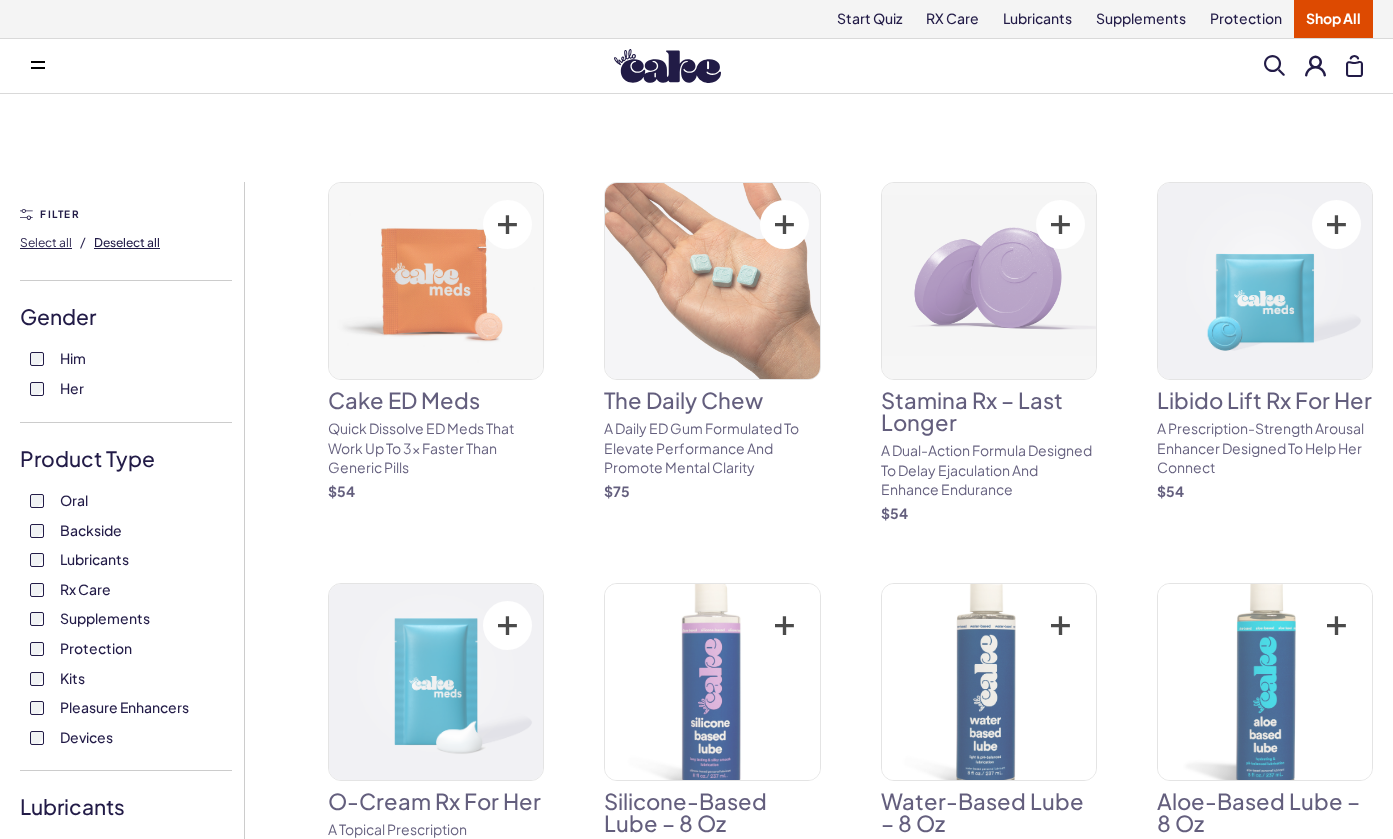 click on "Deselect all" at bounding box center (46, 242) 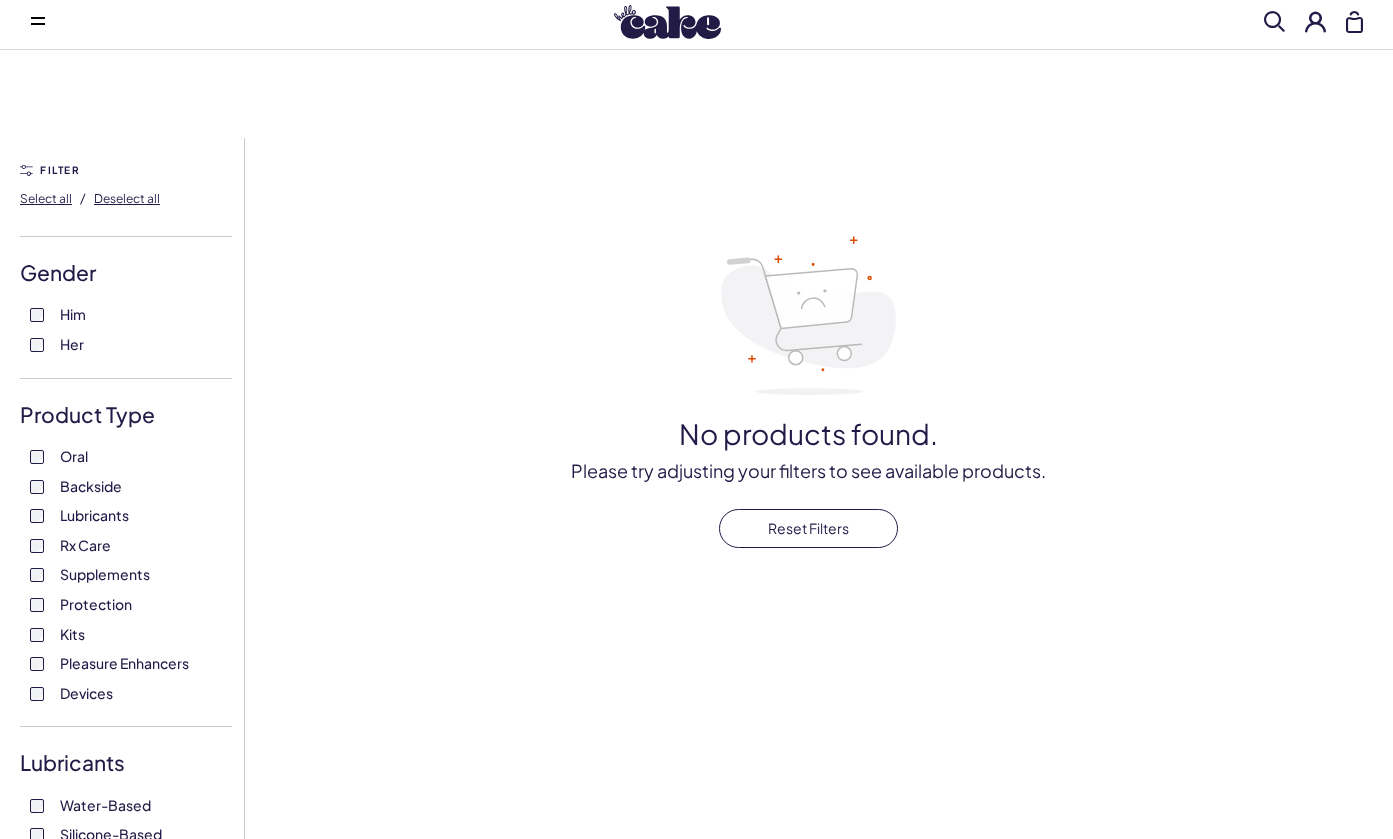 scroll, scrollTop: 84, scrollLeft: 0, axis: vertical 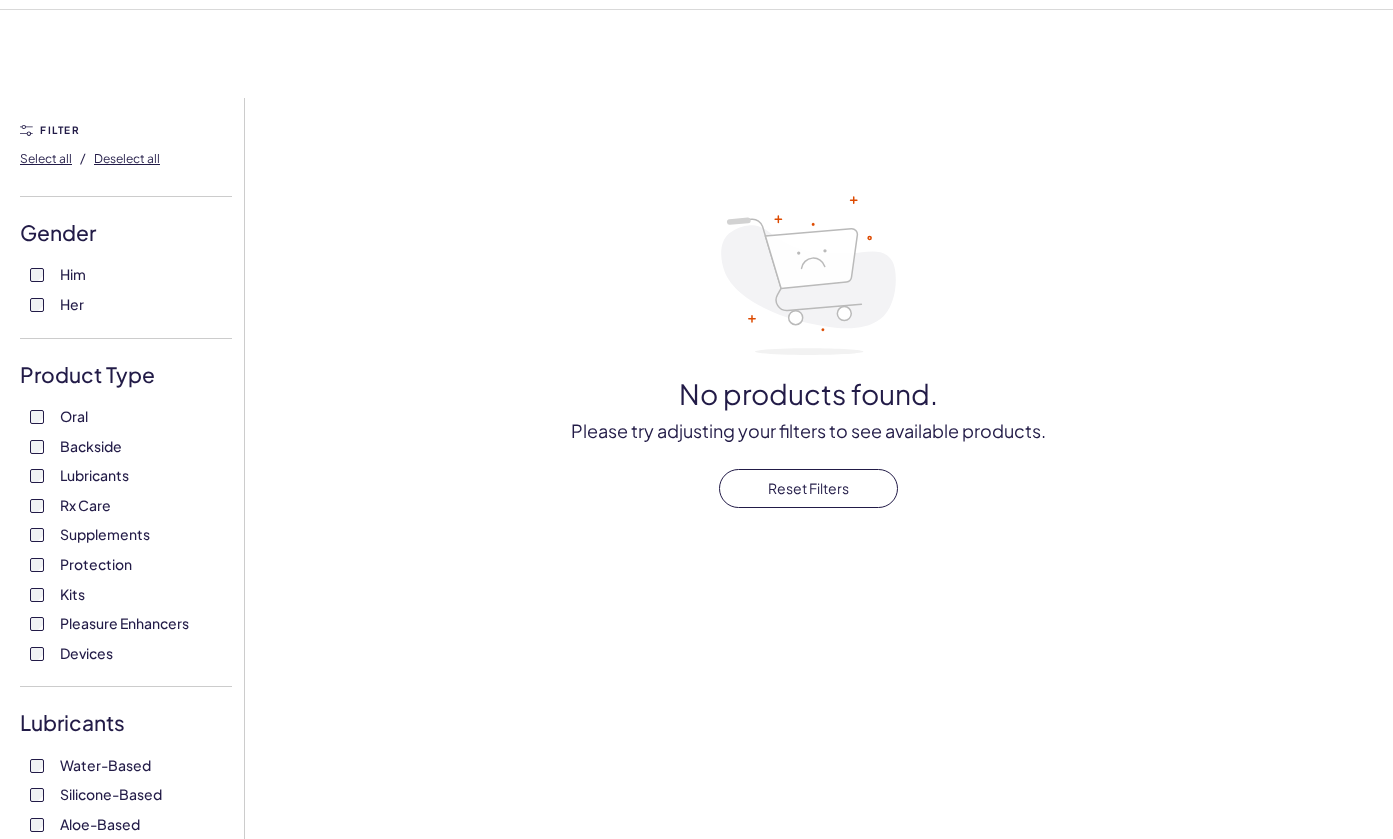 click on "Devices" at bounding box center (73, 274) 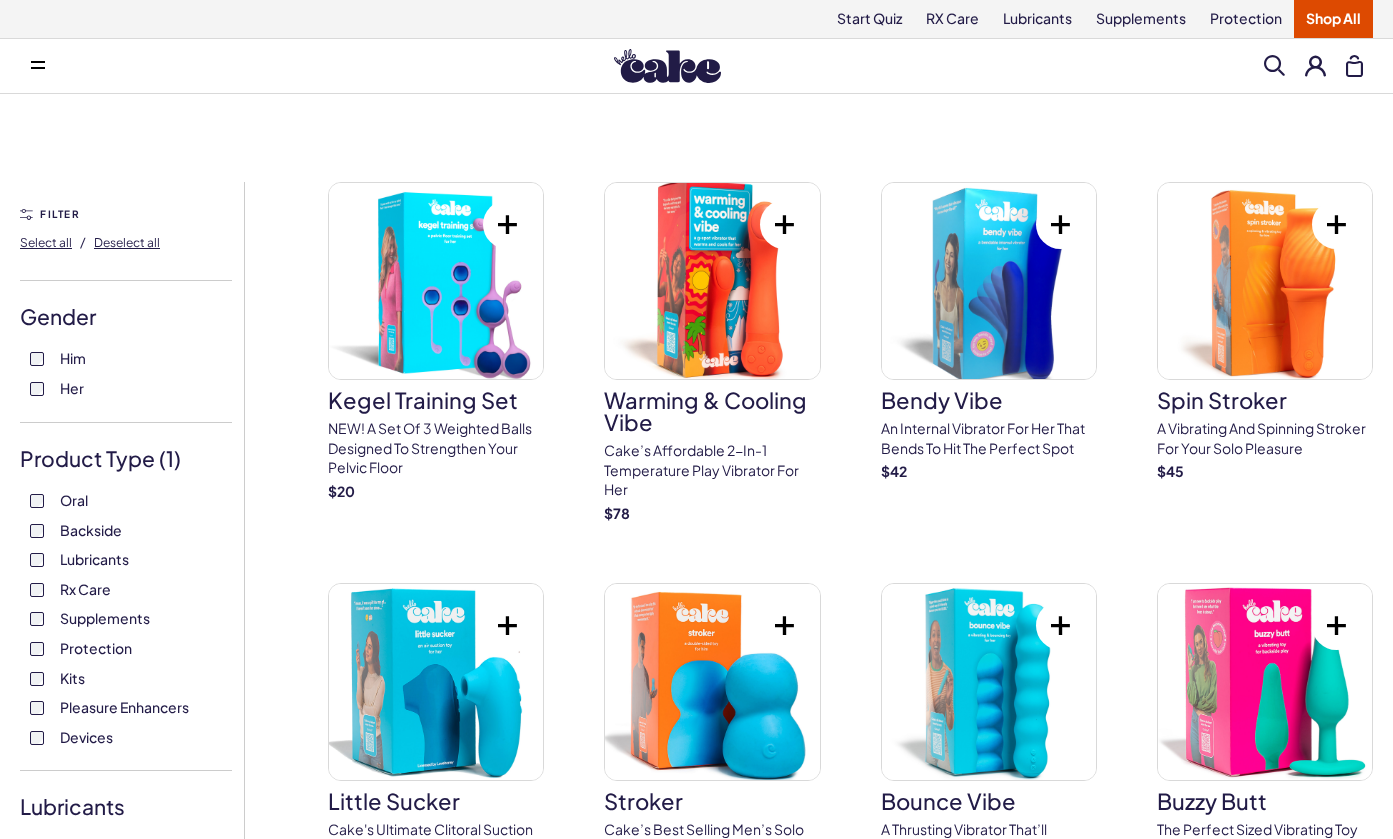 scroll, scrollTop: -1, scrollLeft: 0, axis: vertical 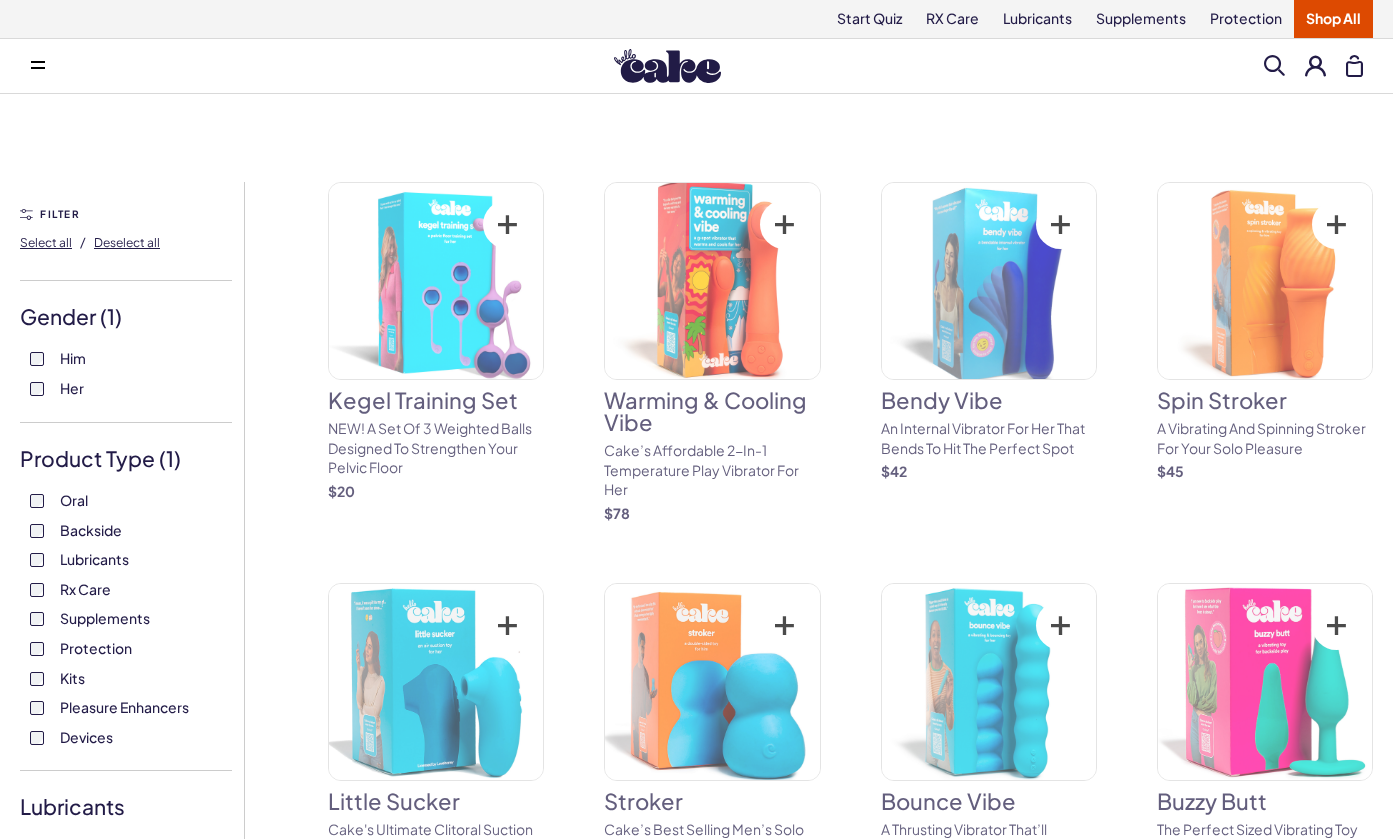 click on "Him" at bounding box center (73, 358) 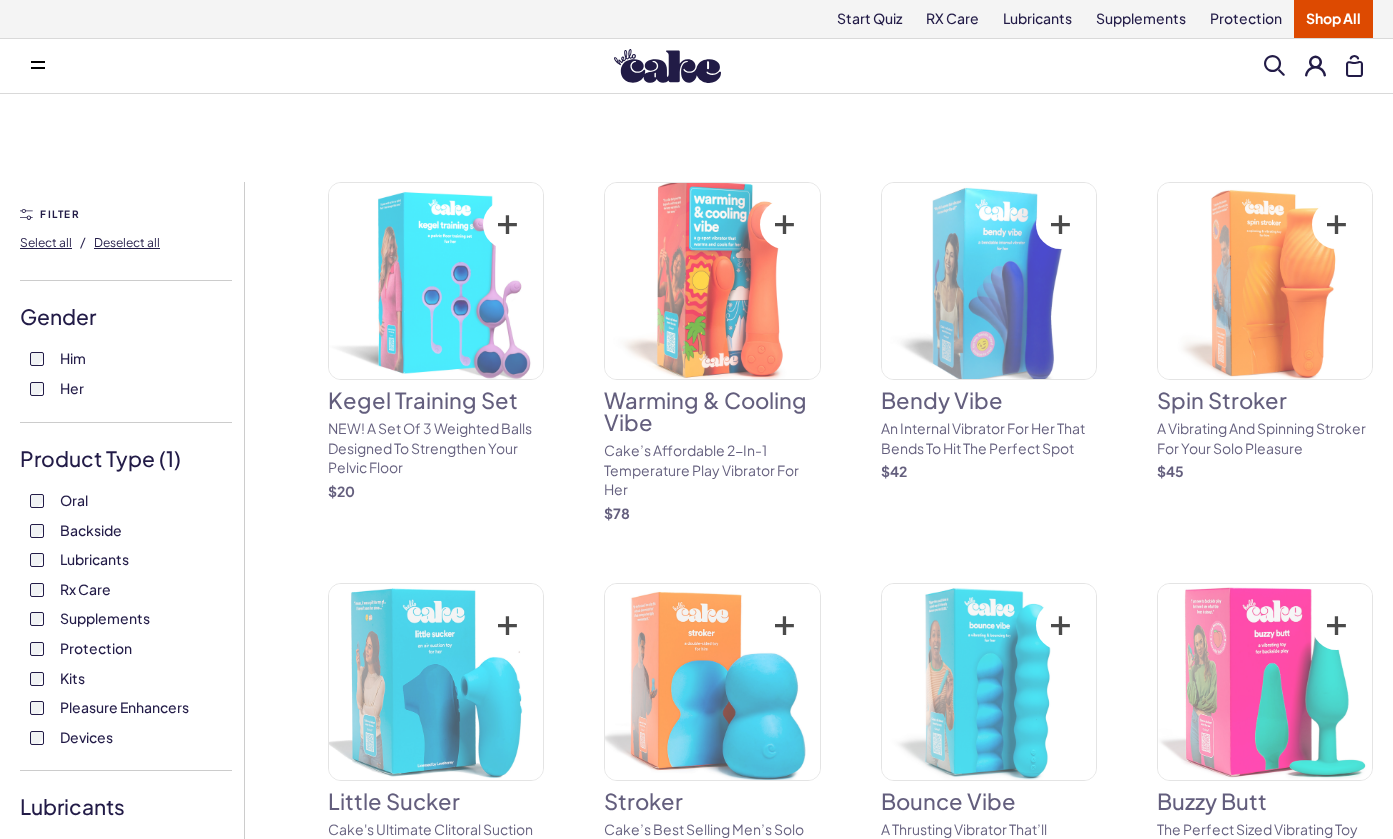 click on "Him" at bounding box center (73, 358) 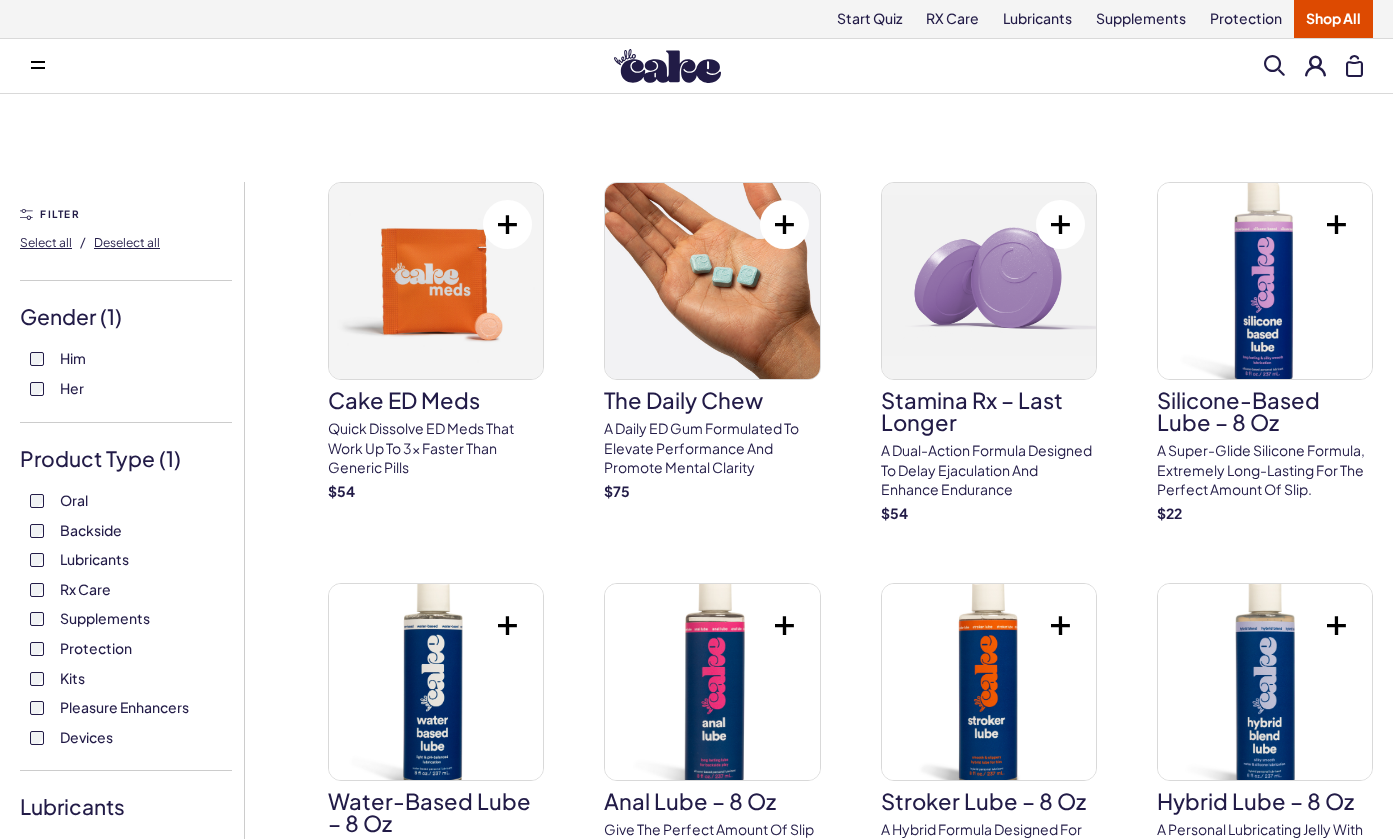 scroll, scrollTop: 0, scrollLeft: 0, axis: both 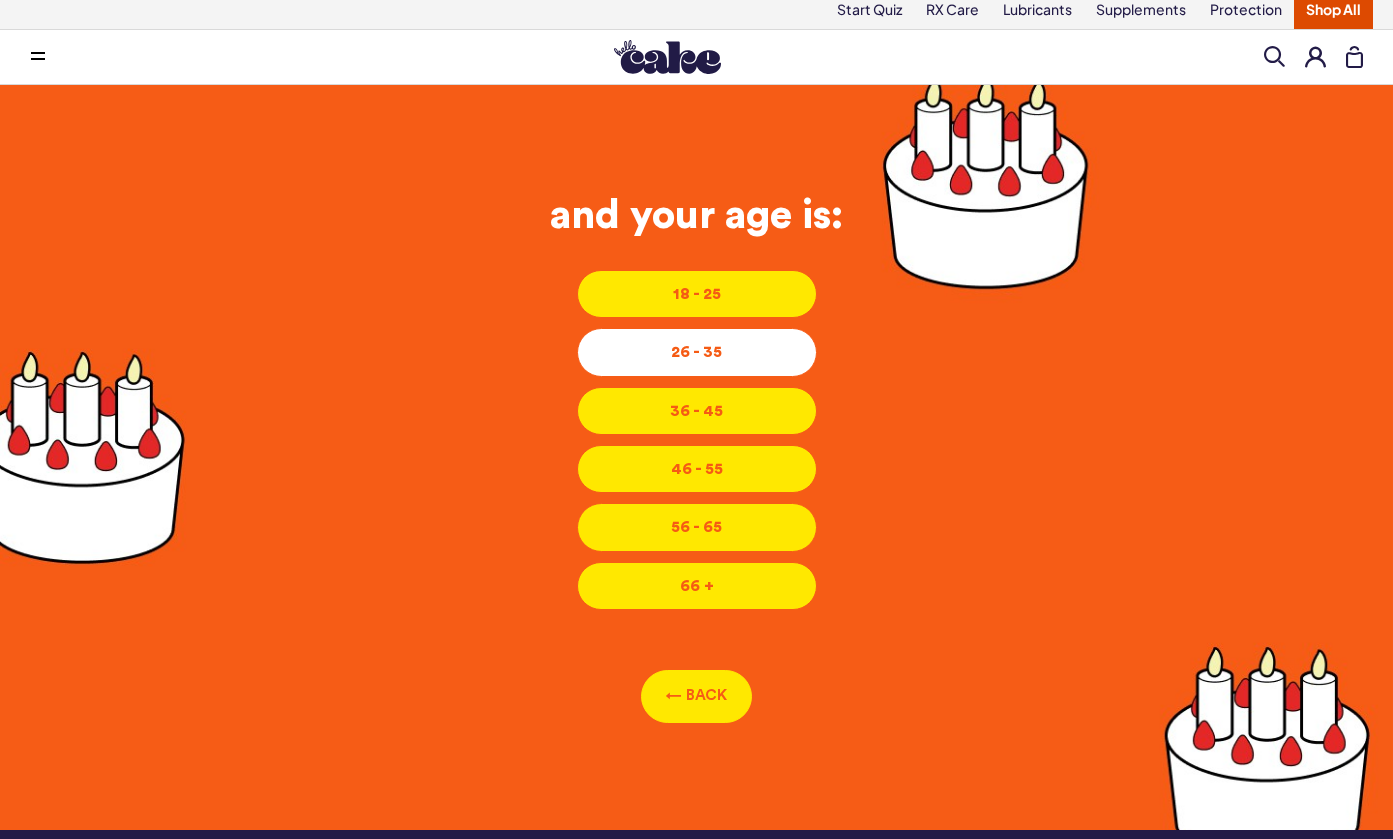 click on "26 - 35" at bounding box center [697, 294] 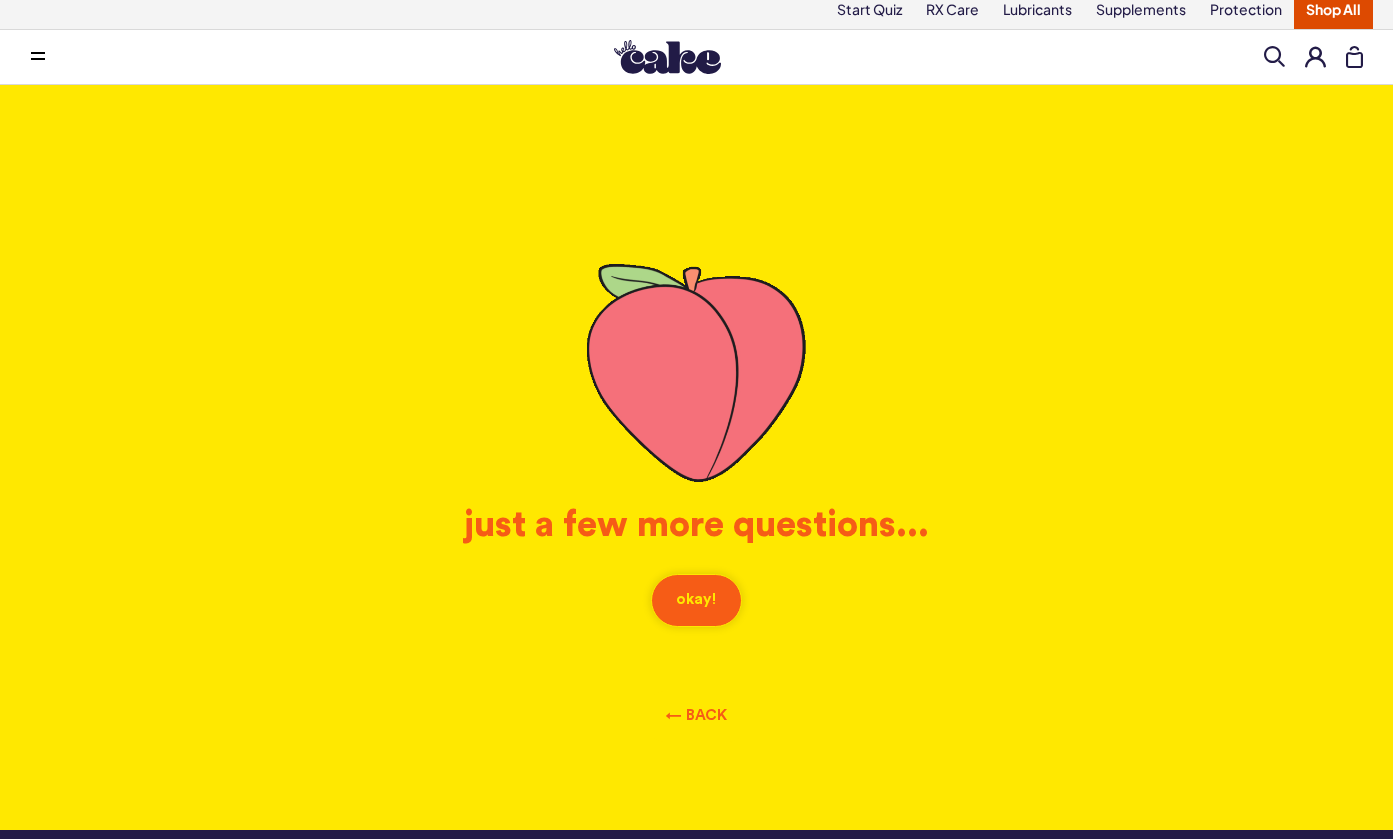 click on "okay!" at bounding box center [696, 600] 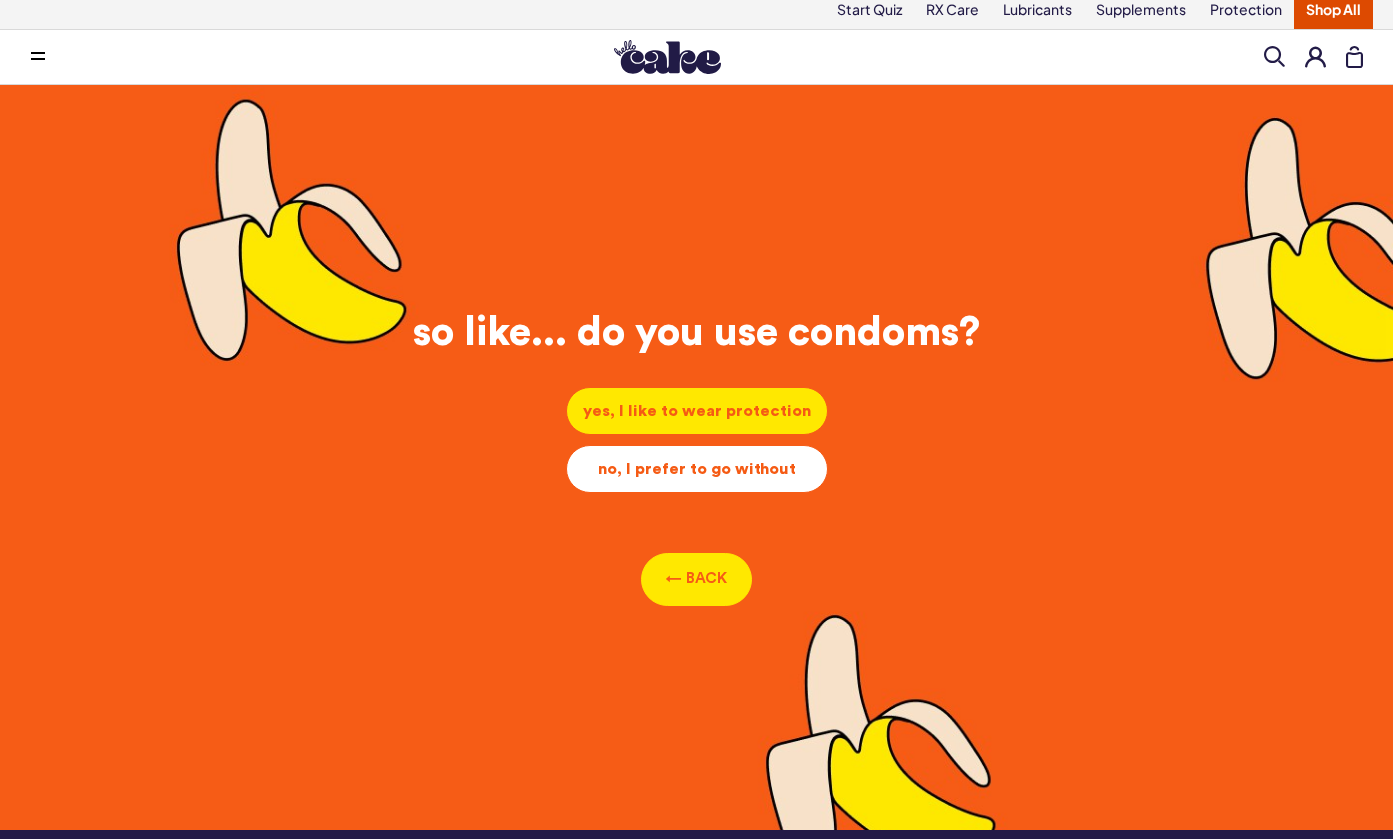 click on "no, I prefer to go without" at bounding box center [697, 411] 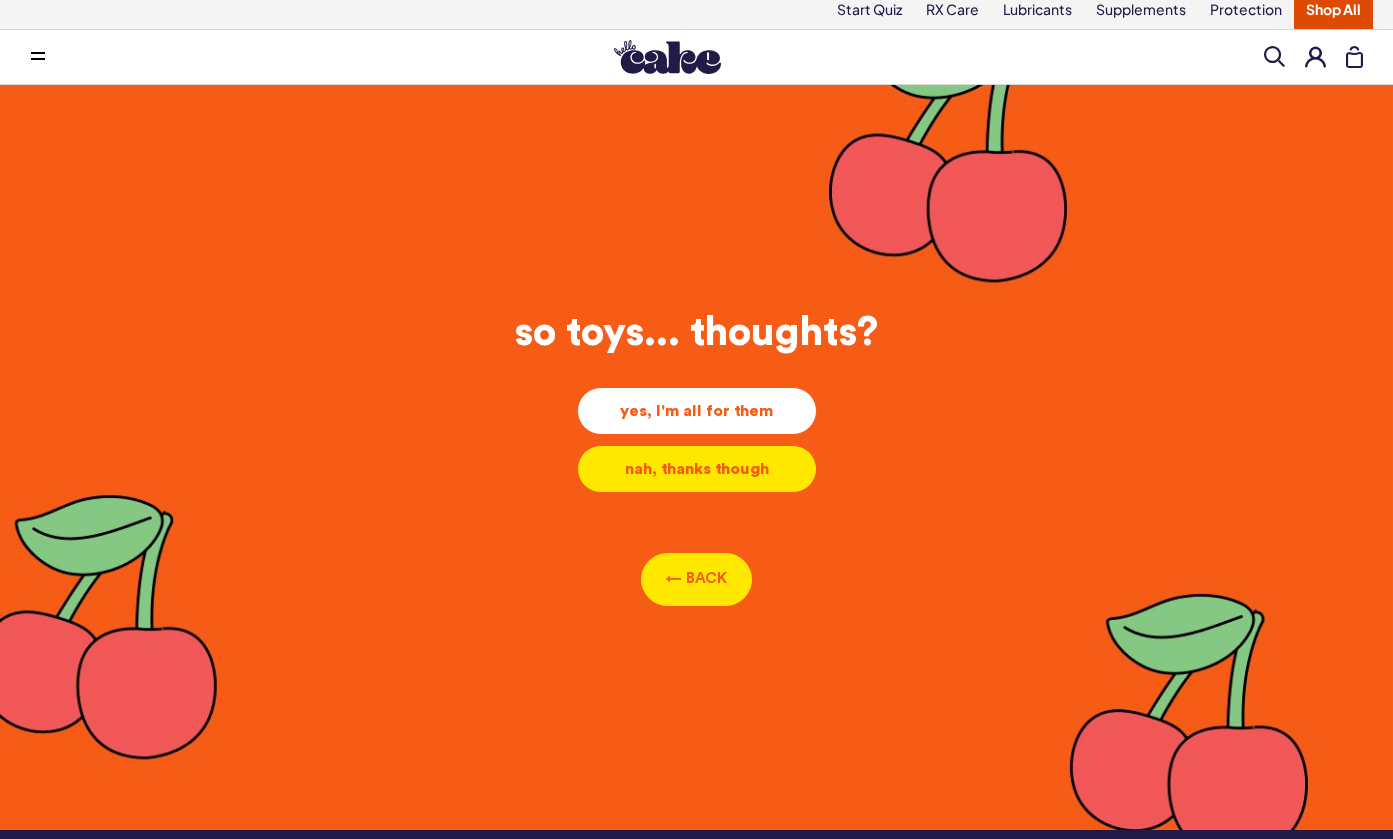 click on "yes, I'm all for them yes, I'm all for them yes, I'm all for them" at bounding box center [697, 411] 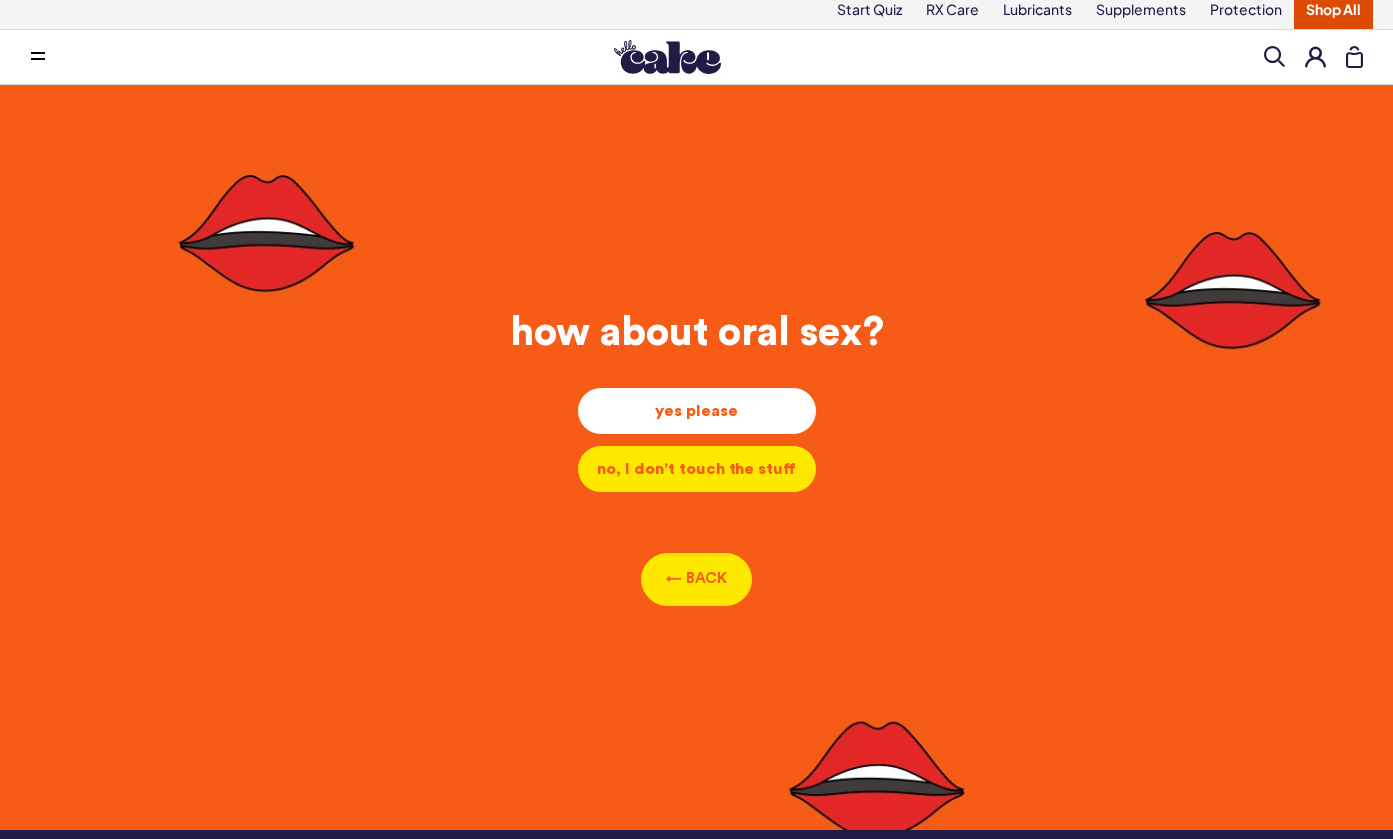 click on "yes please" at bounding box center (697, 411) 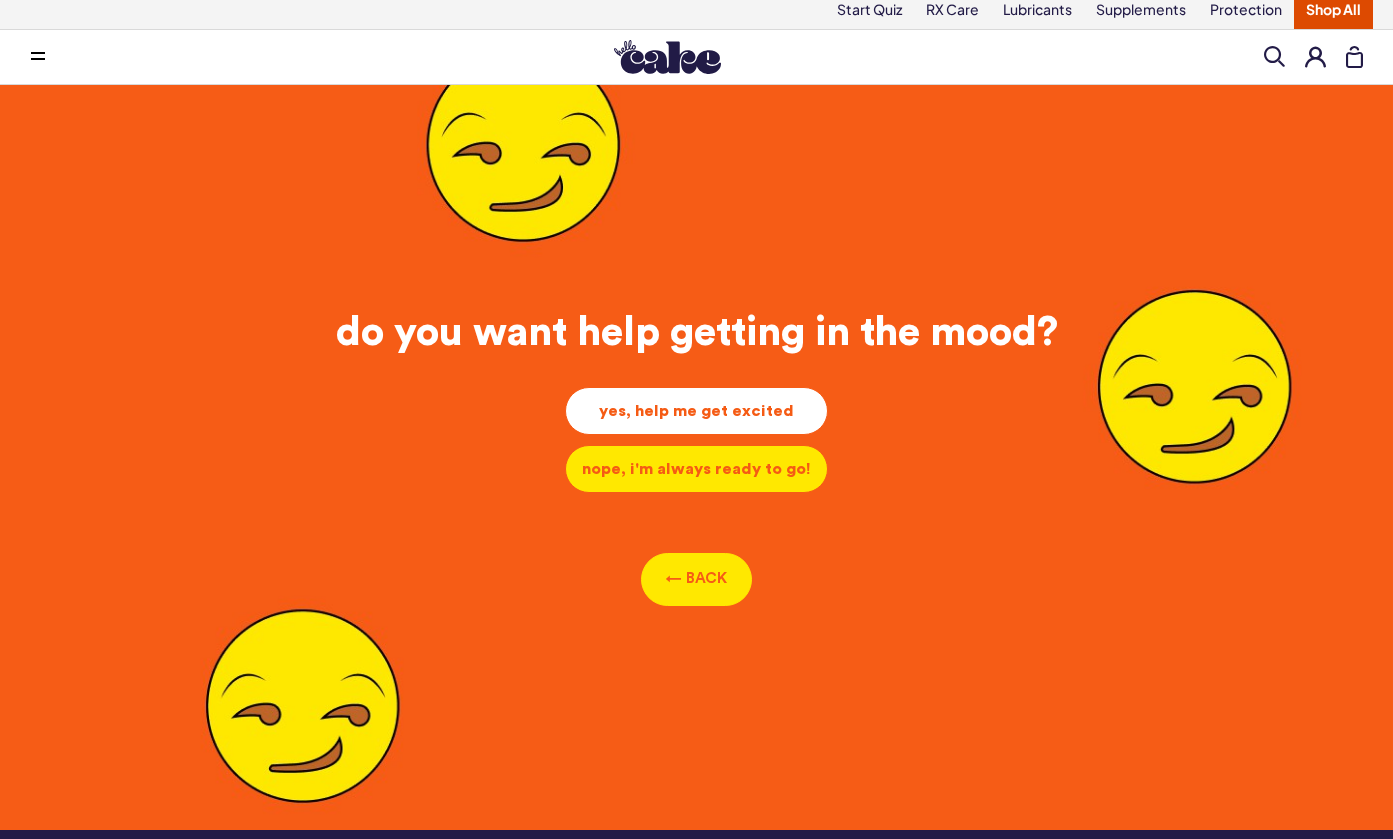 click on "yes, help me get excited yes, help me get excited yes, help me get excited" at bounding box center (696, 411) 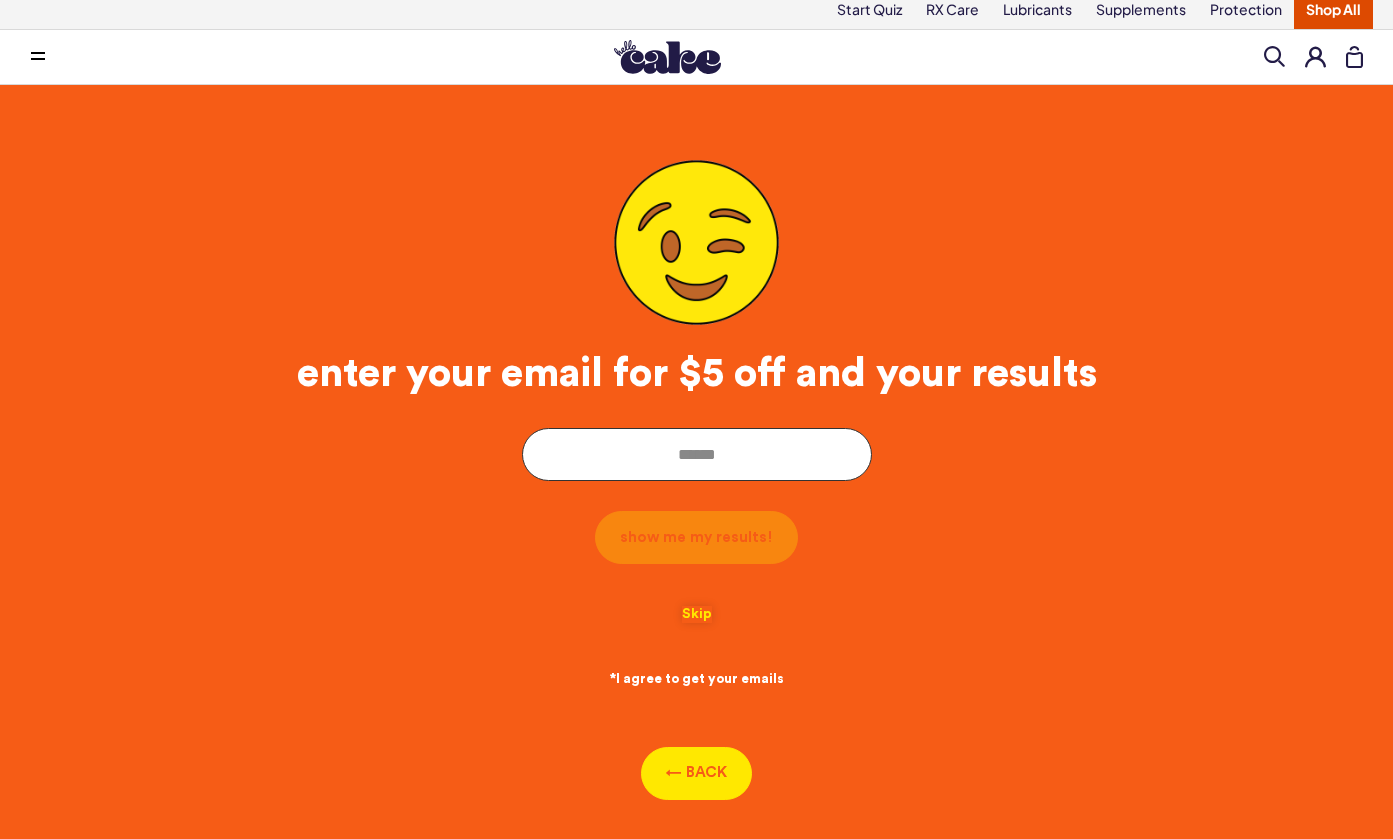click on "Skip" at bounding box center (697, 614) 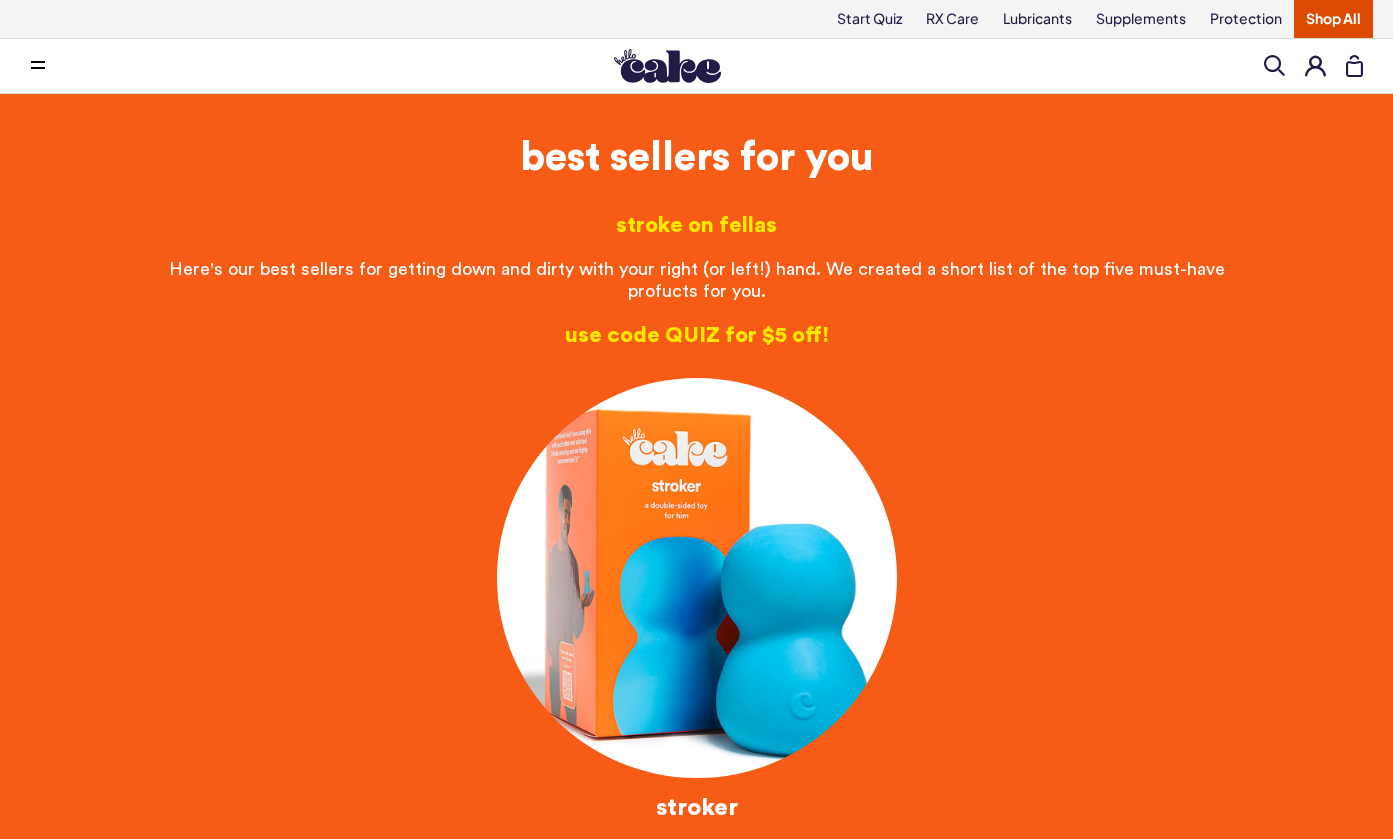 scroll, scrollTop: 0, scrollLeft: 0, axis: both 